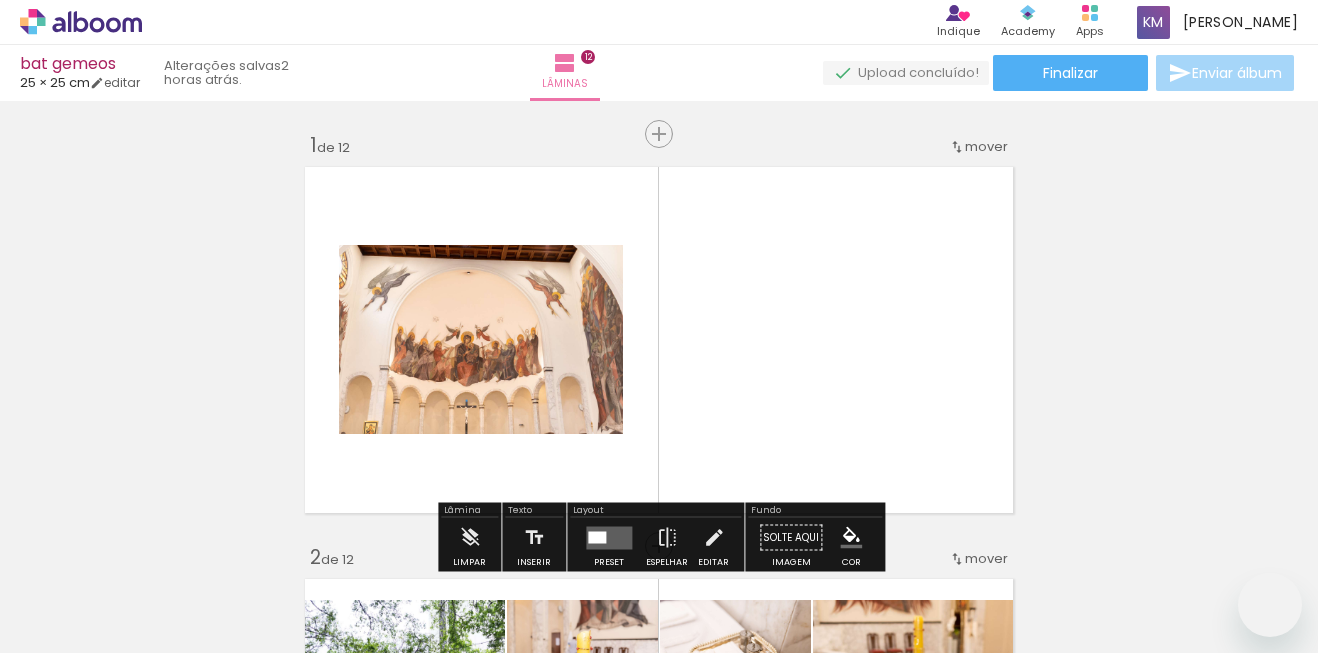 scroll, scrollTop: 0, scrollLeft: 0, axis: both 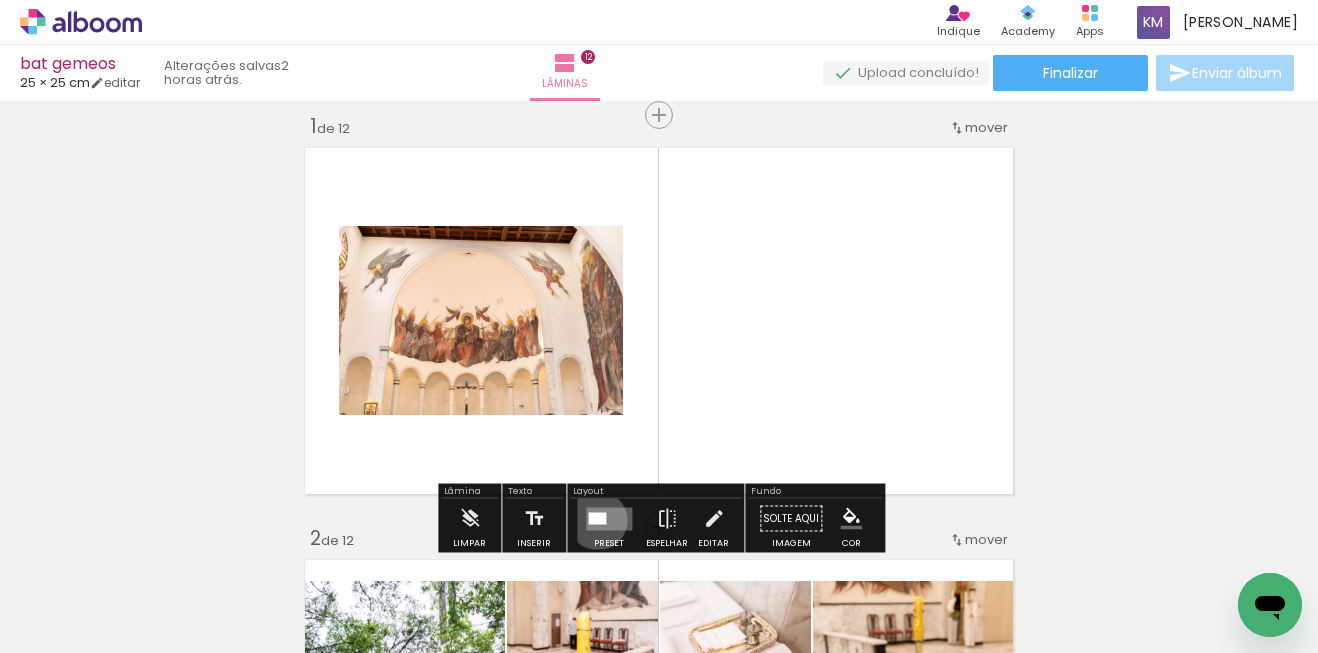 click at bounding box center [597, 518] 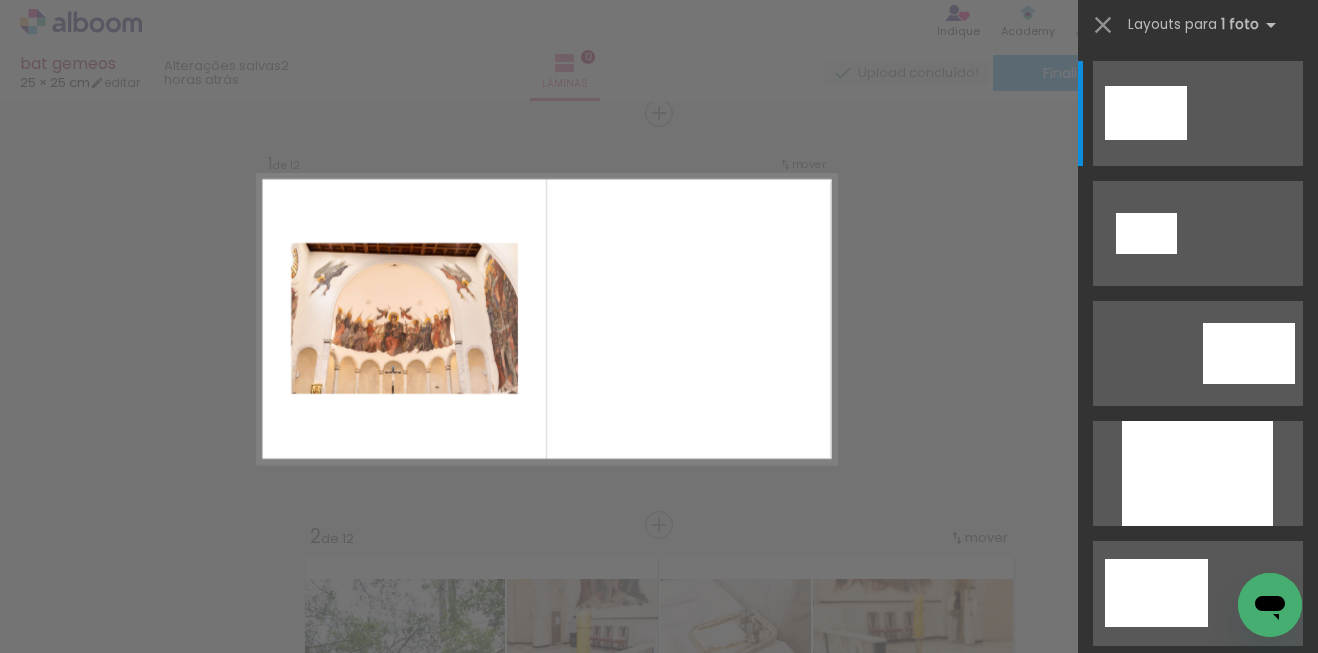 scroll, scrollTop: 25, scrollLeft: 0, axis: vertical 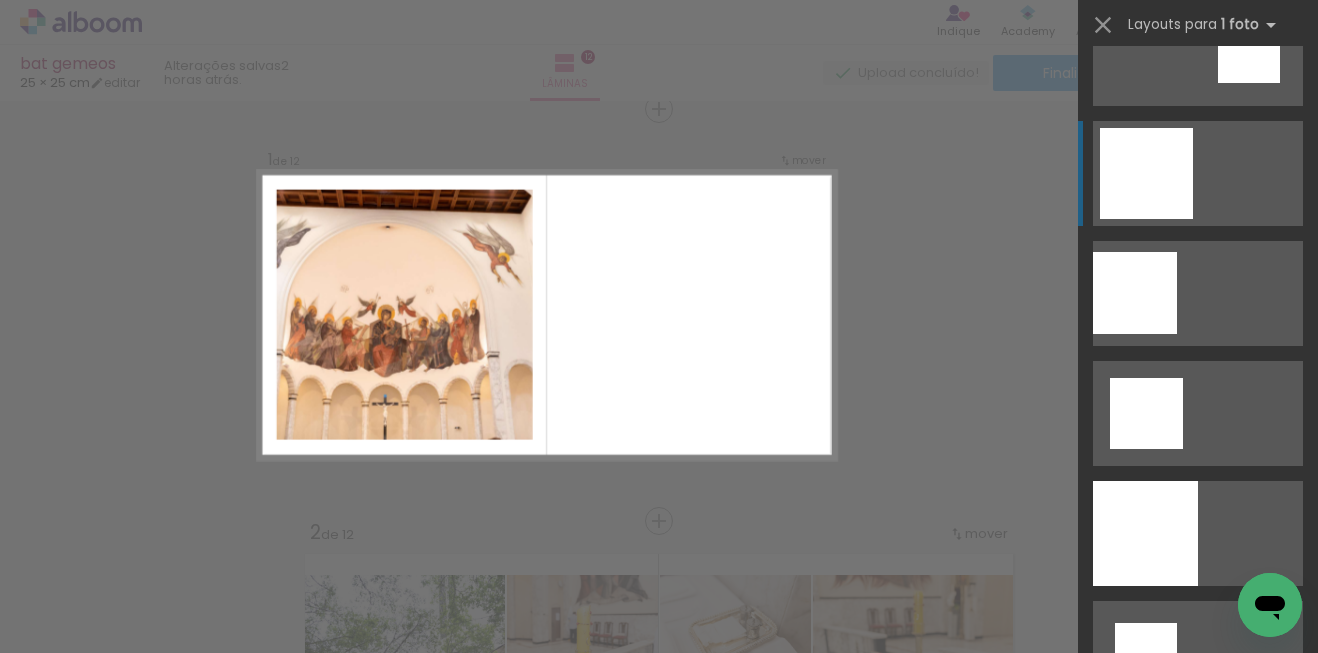 click at bounding box center [1146, -11987] 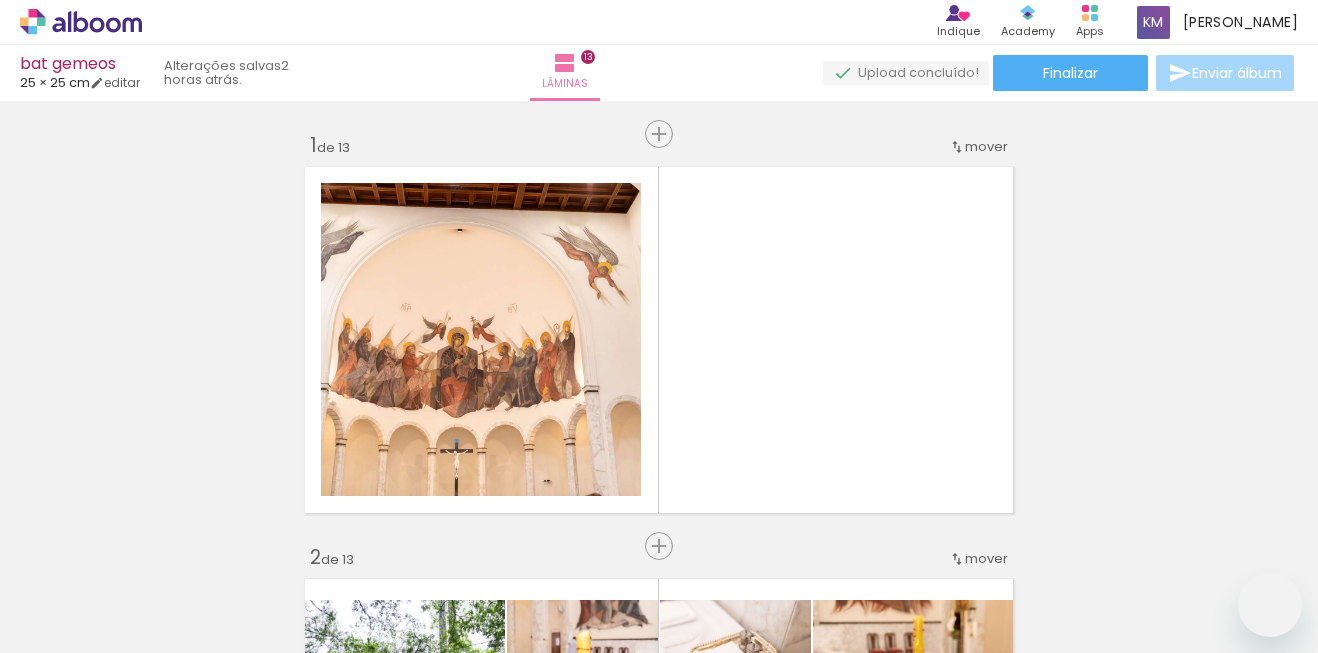 scroll, scrollTop: 0, scrollLeft: 0, axis: both 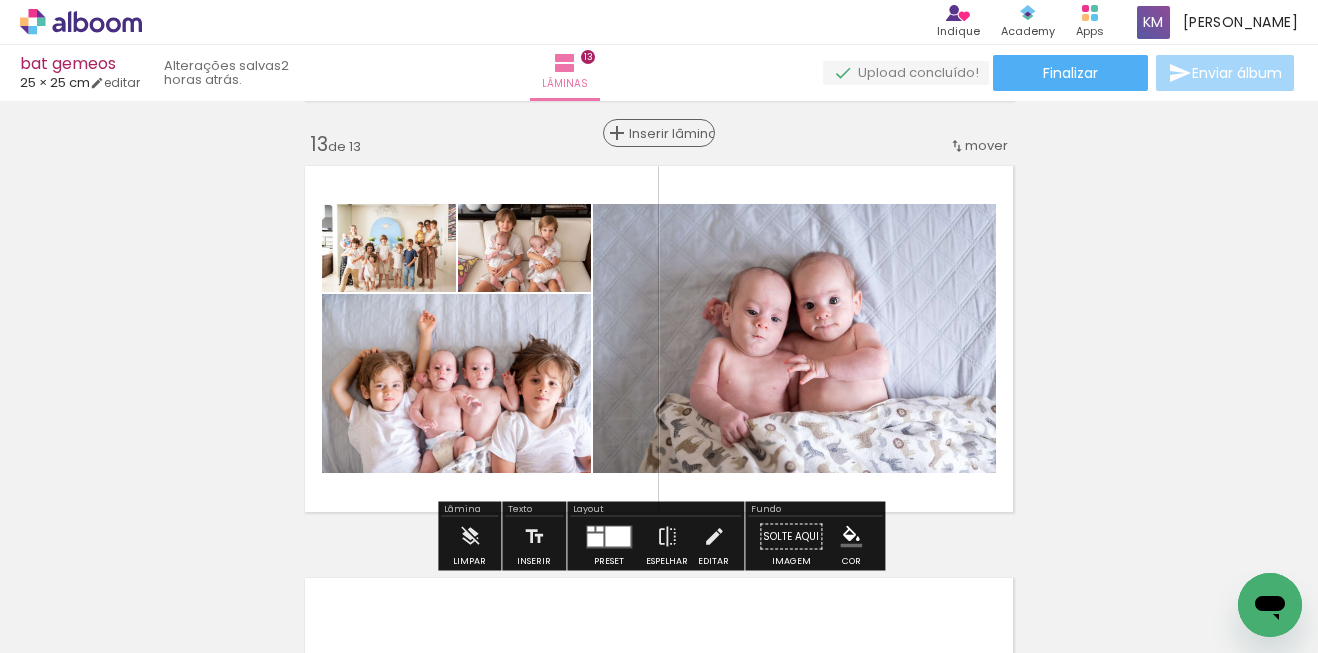 click on "Inserir lâmina" at bounding box center (668, 133) 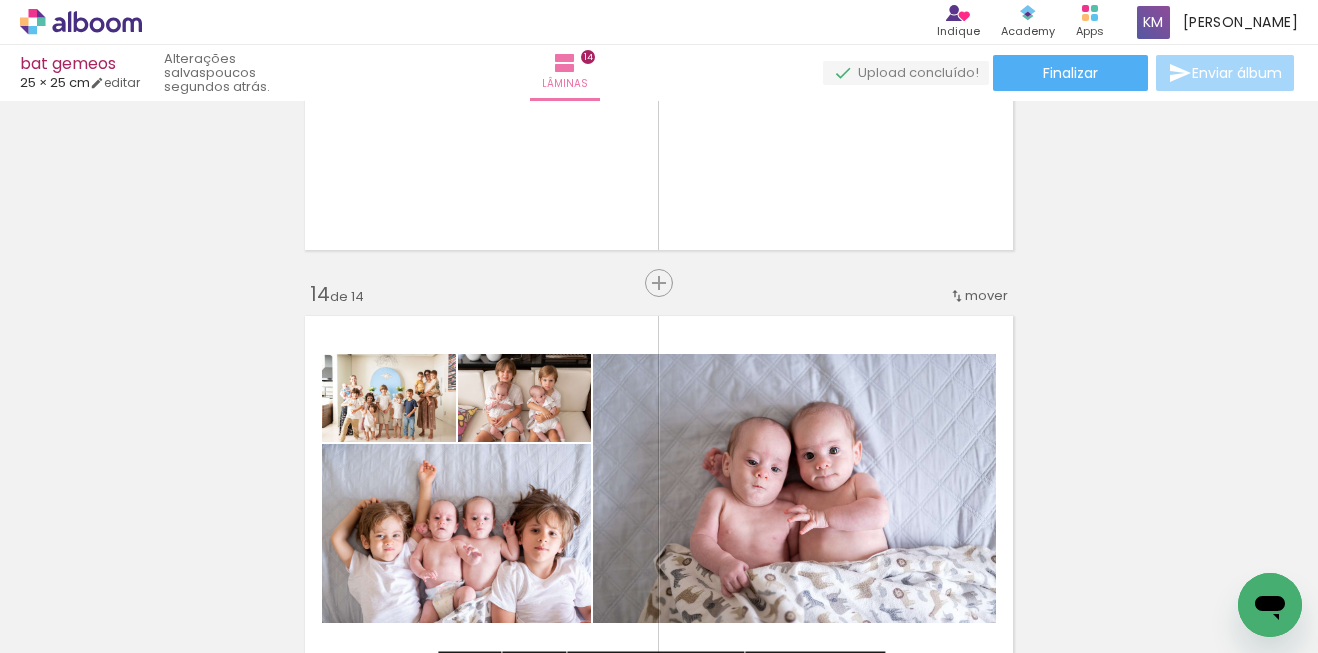 scroll, scrollTop: 5200, scrollLeft: 0, axis: vertical 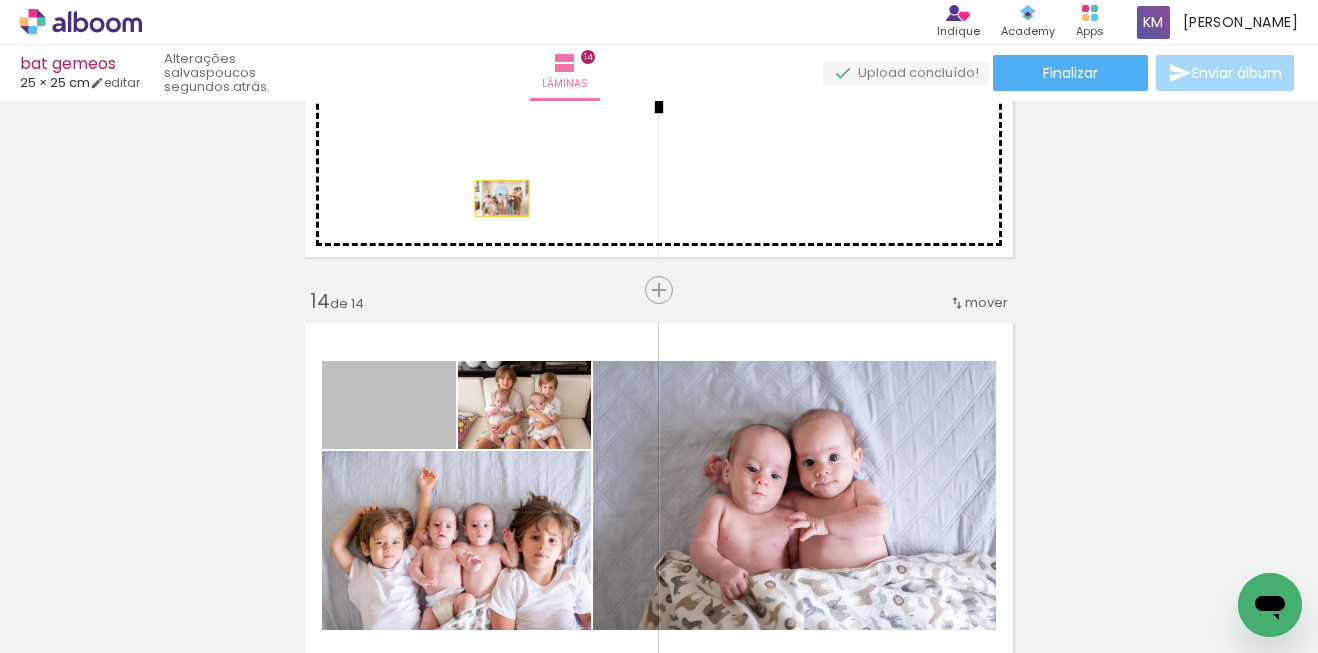 drag, startPoint x: 431, startPoint y: 415, endPoint x: 503, endPoint y: 198, distance: 228.63289 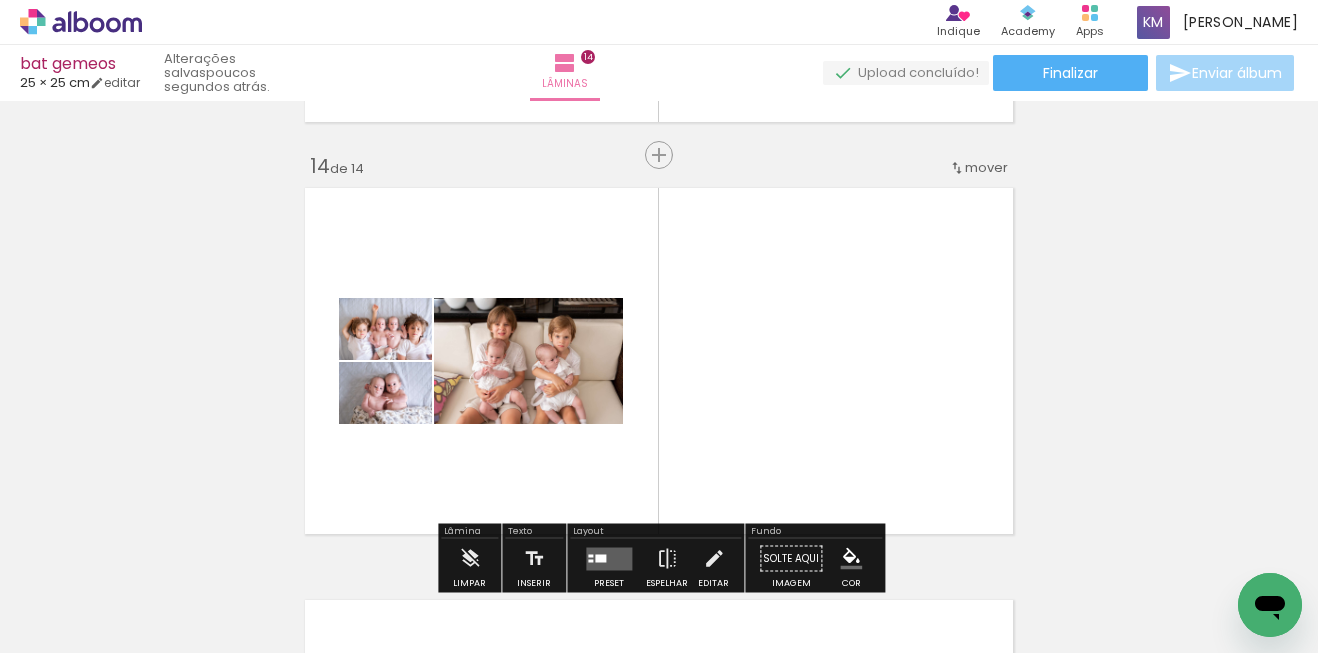 scroll, scrollTop: 5408, scrollLeft: 0, axis: vertical 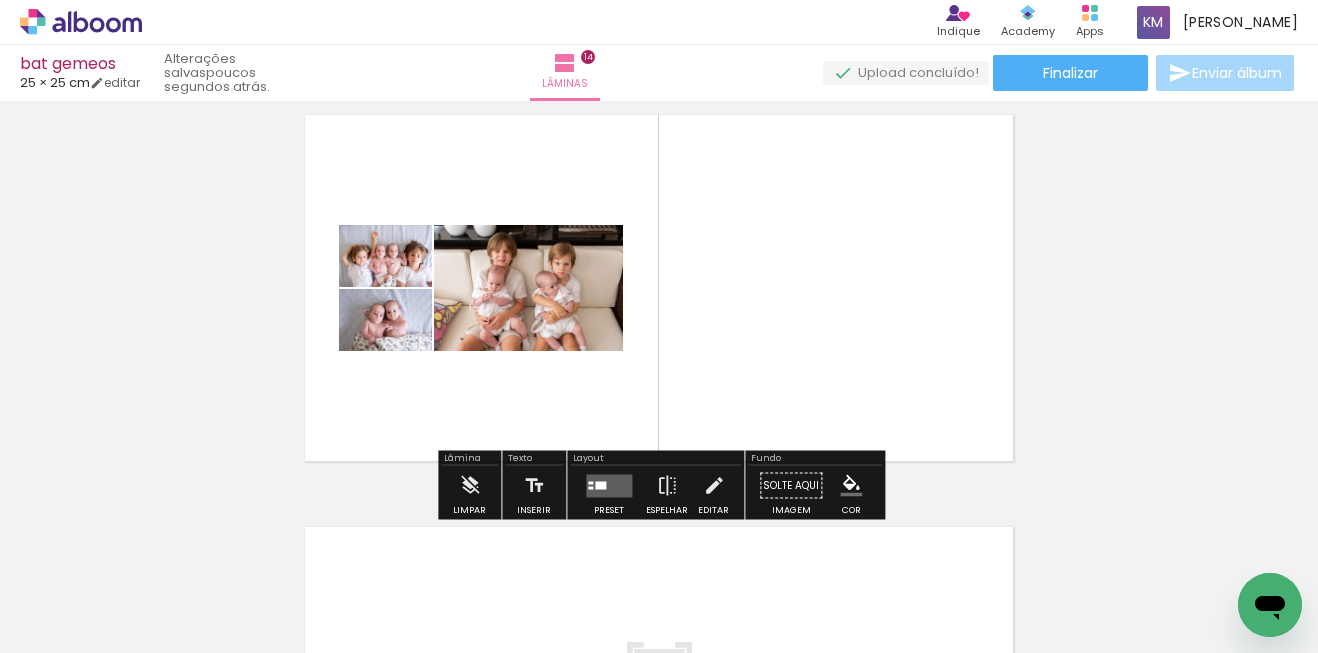 click at bounding box center [609, 485] 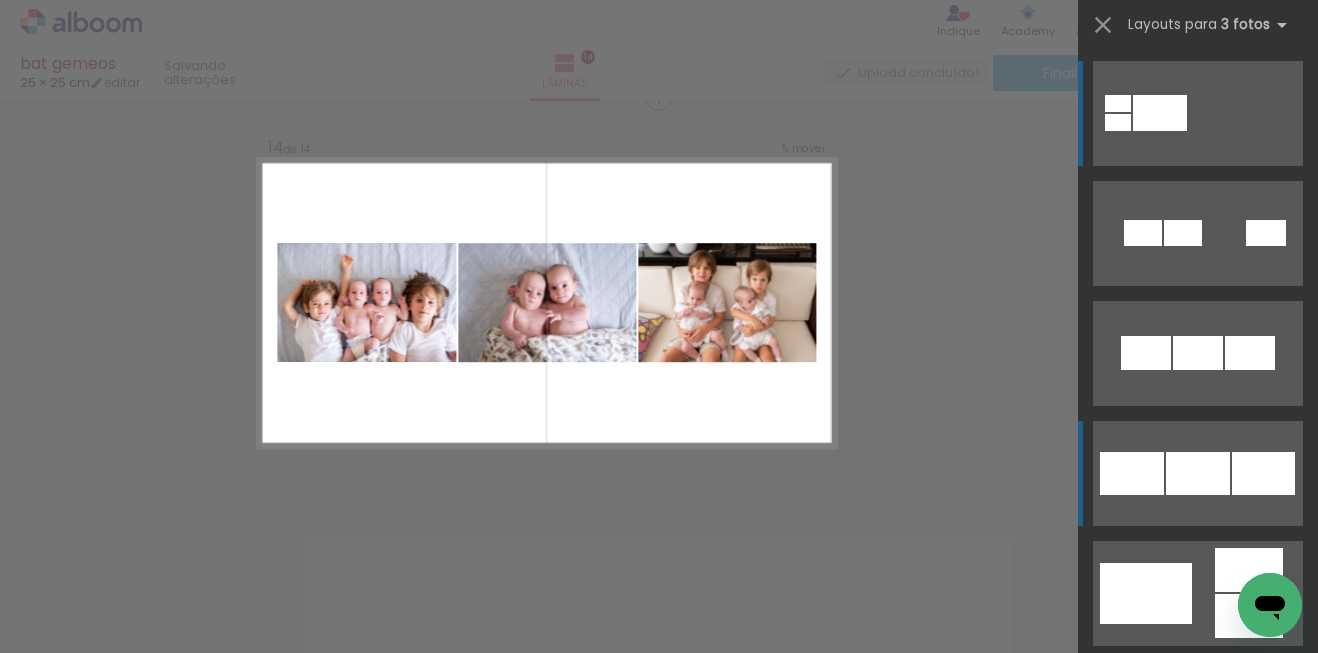 scroll, scrollTop: 5381, scrollLeft: 0, axis: vertical 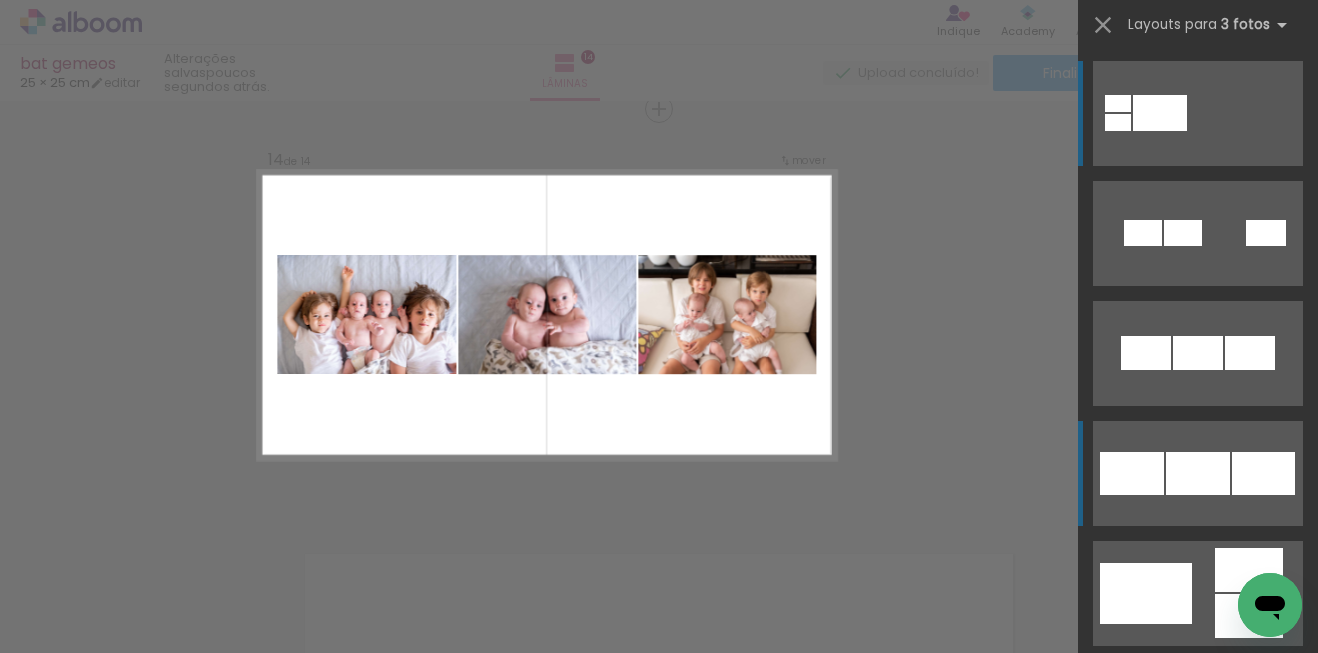 click at bounding box center (1198, 353) 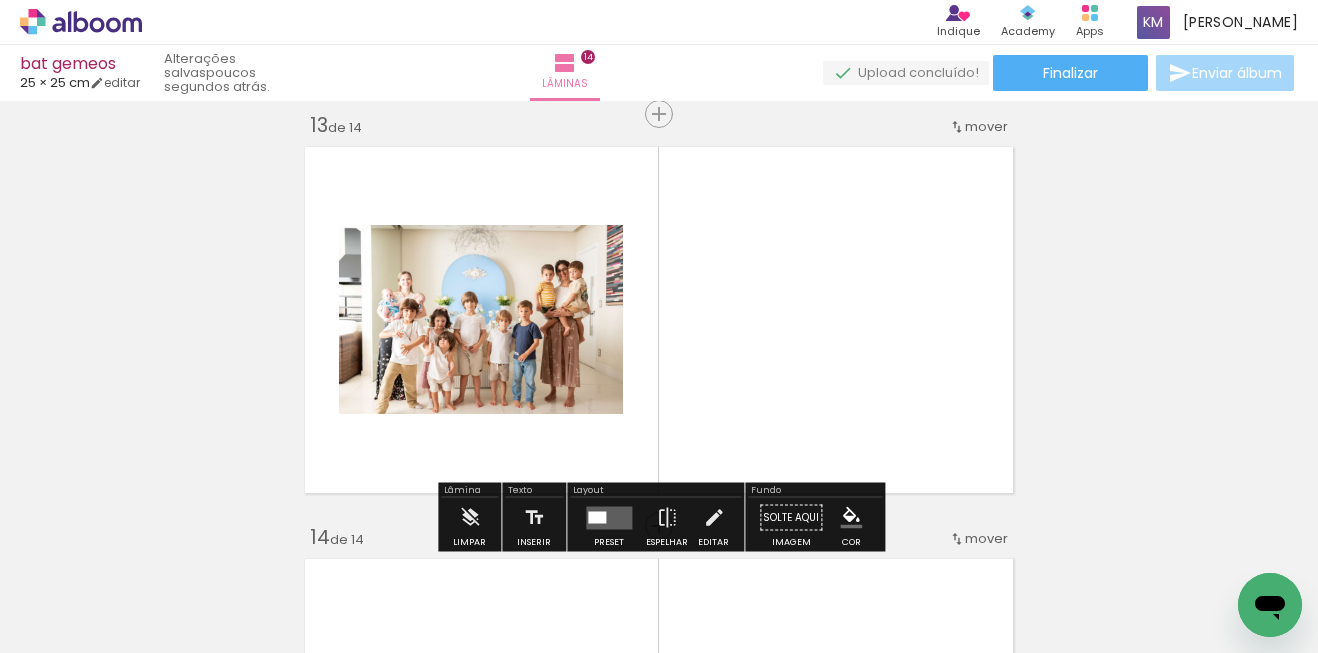 scroll, scrollTop: 4959, scrollLeft: 0, axis: vertical 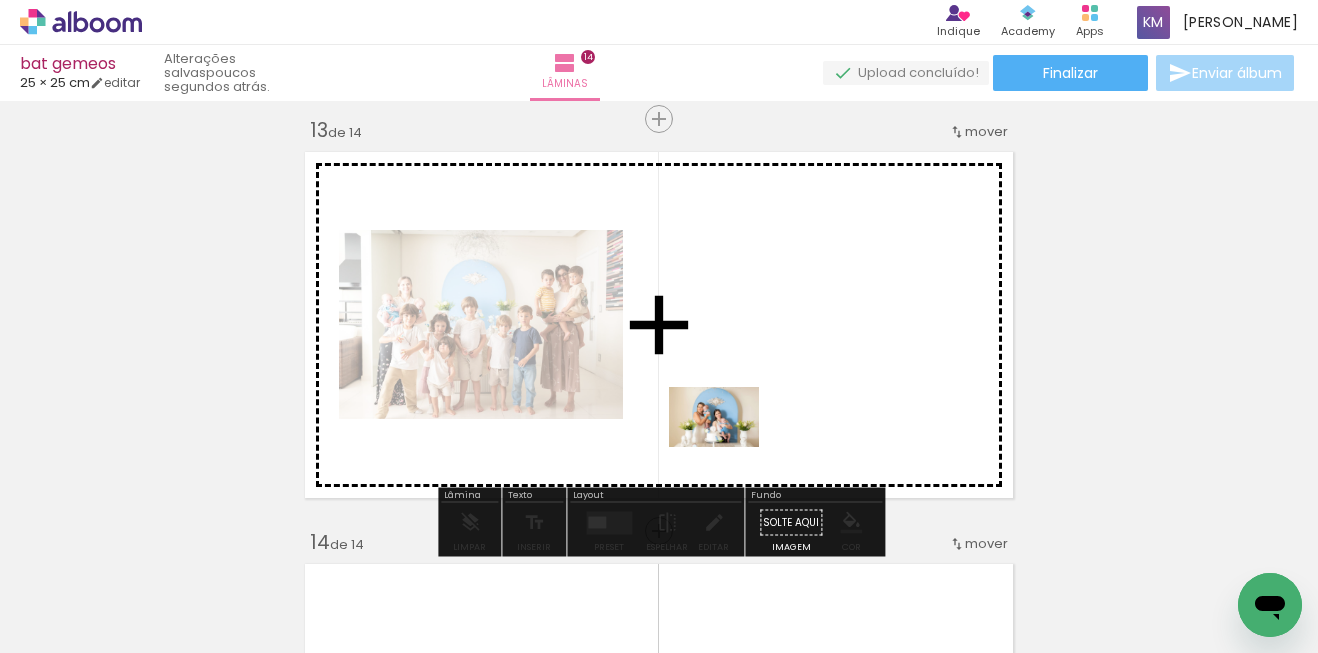 drag, startPoint x: 620, startPoint y: 586, endPoint x: 729, endPoint y: 447, distance: 176.64088 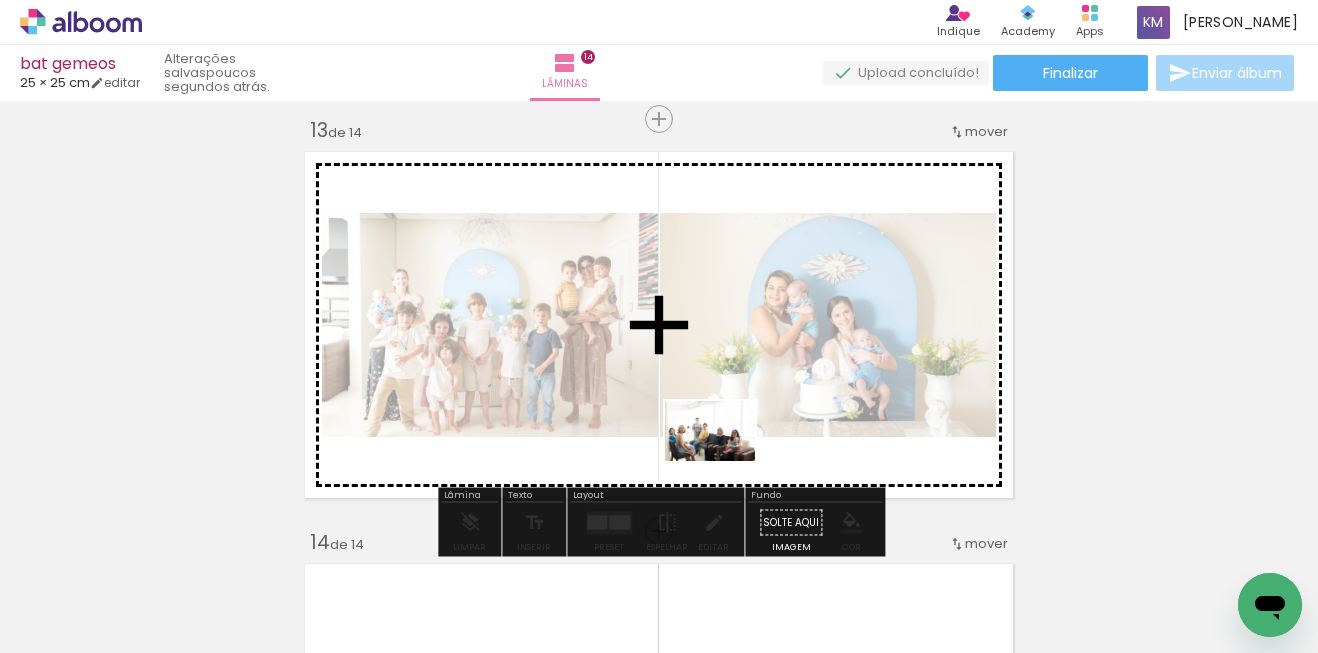 drag, startPoint x: 717, startPoint y: 586, endPoint x: 725, endPoint y: 461, distance: 125.25574 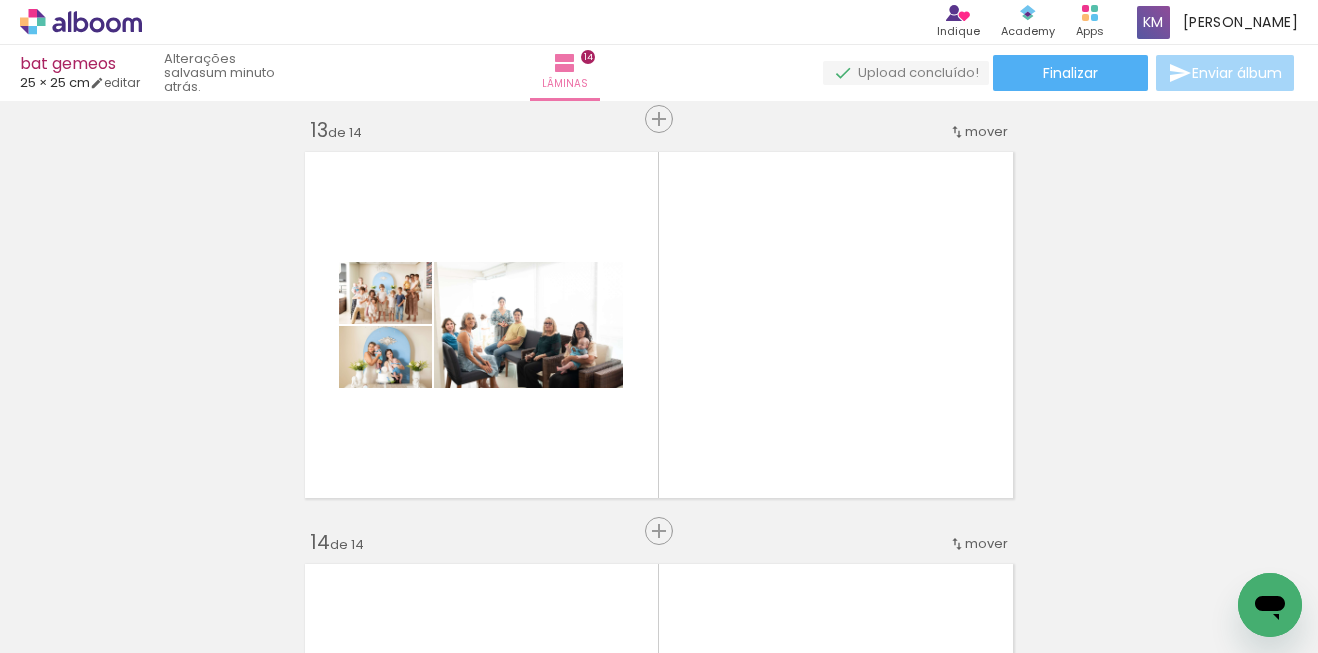 scroll, scrollTop: 0, scrollLeft: 23078, axis: horizontal 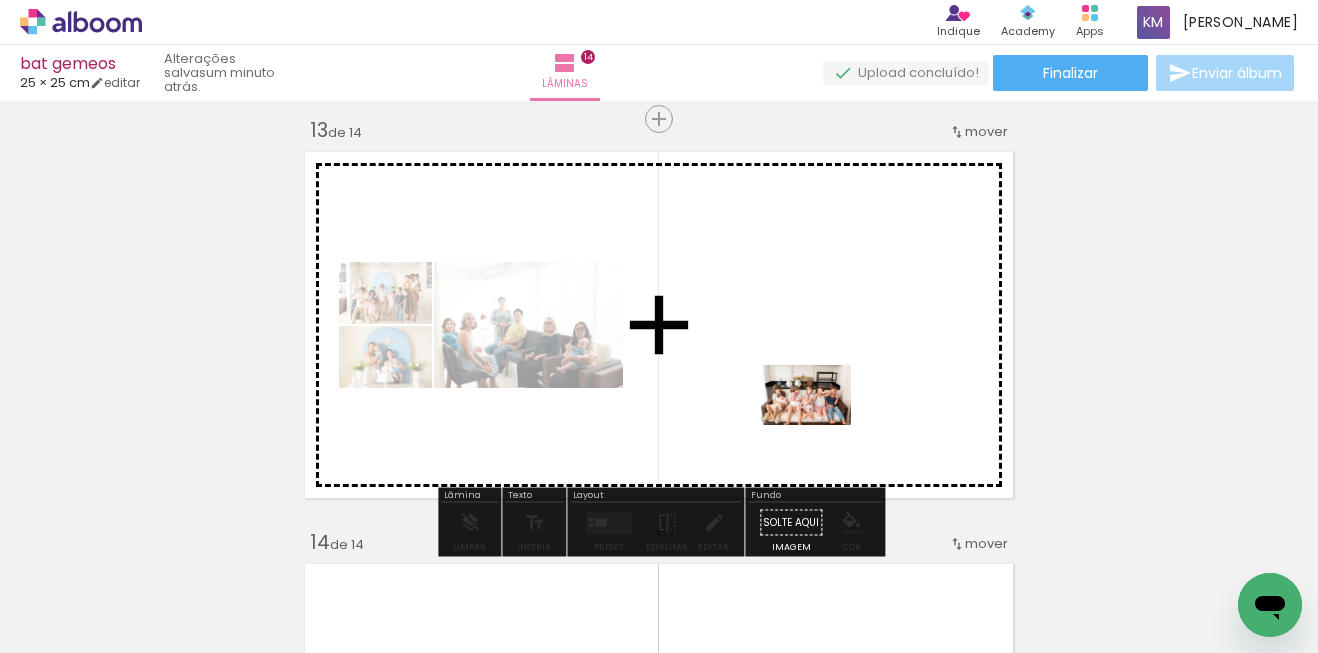 drag, startPoint x: 787, startPoint y: 566, endPoint x: 823, endPoint y: 422, distance: 148.43181 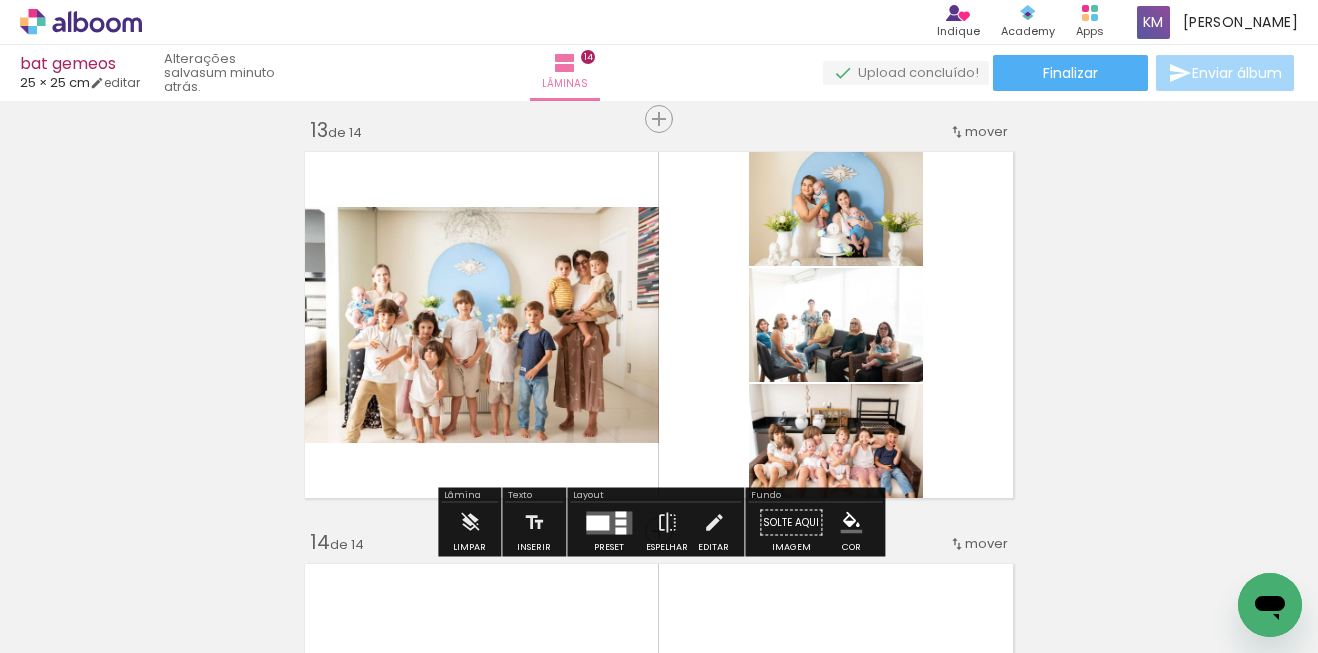 click at bounding box center [597, 522] 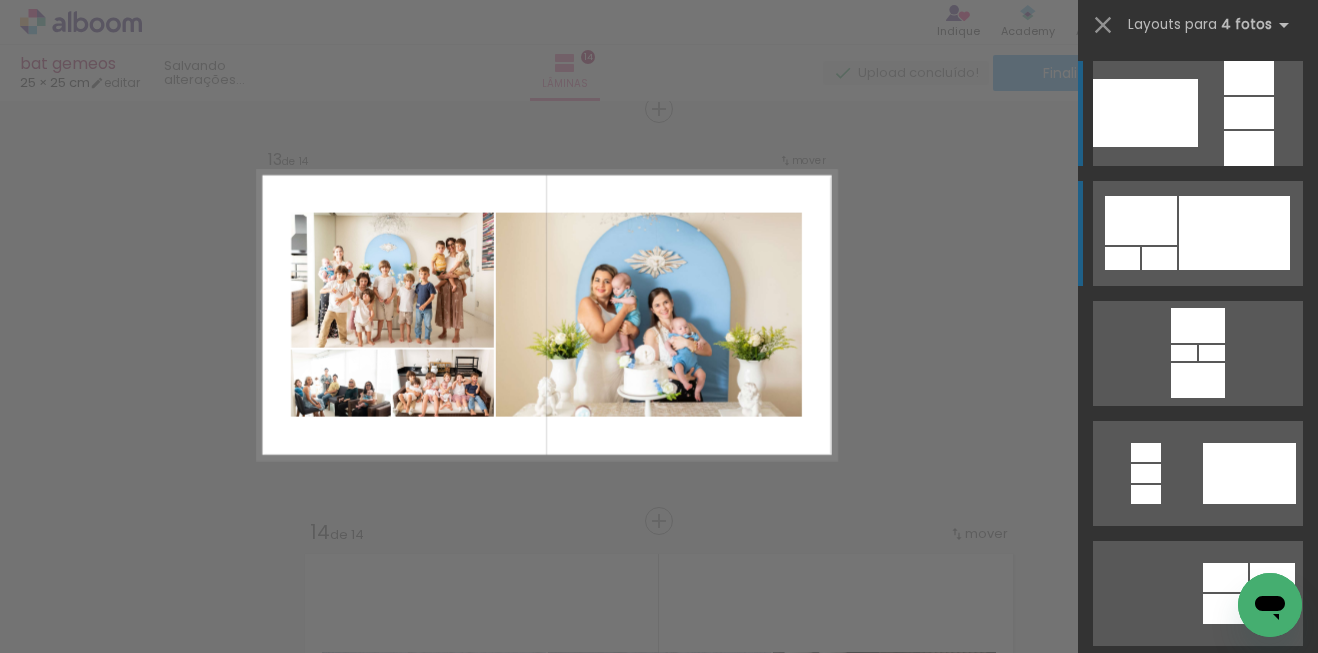 scroll, scrollTop: 4969, scrollLeft: 0, axis: vertical 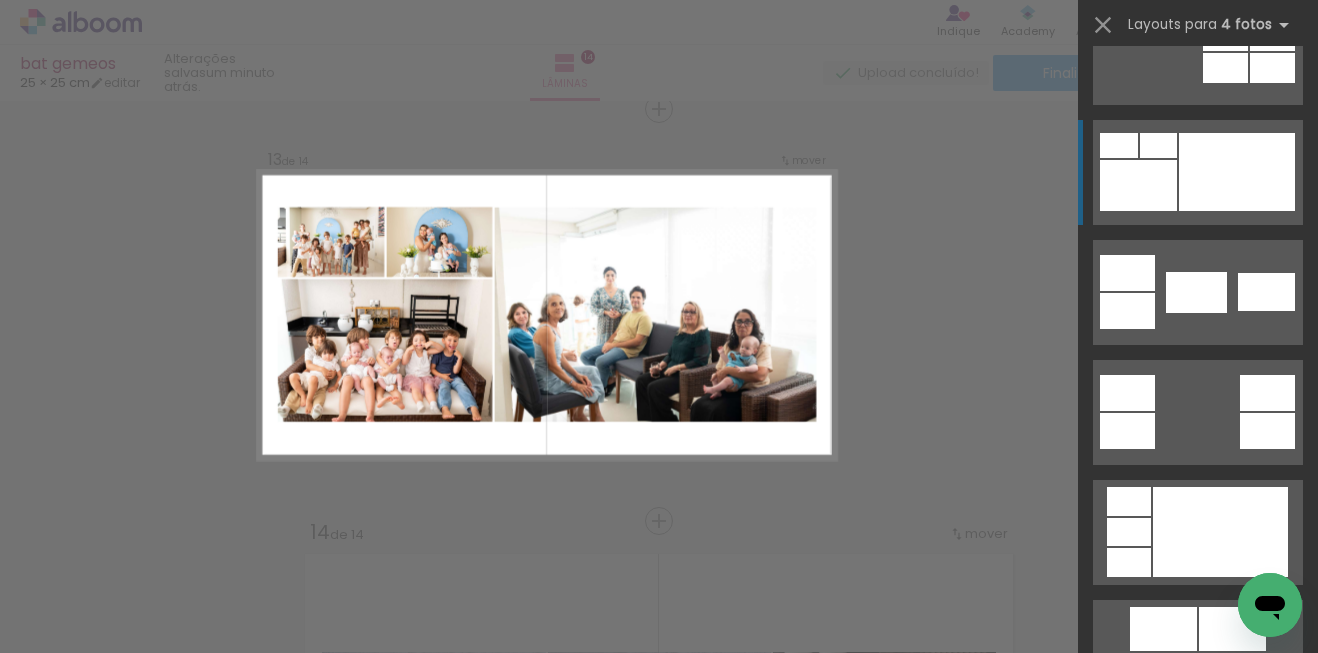 click at bounding box center [1237, 172] 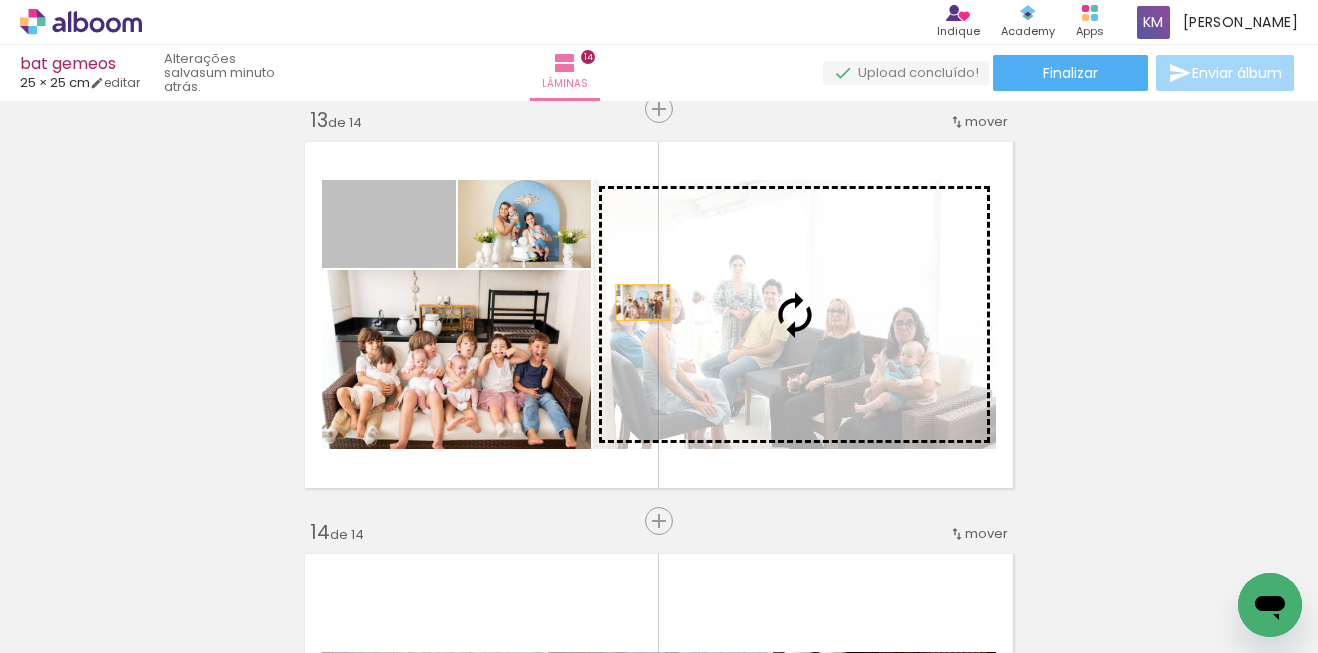 drag, startPoint x: 440, startPoint y: 256, endPoint x: 662, endPoint y: 318, distance: 230.49512 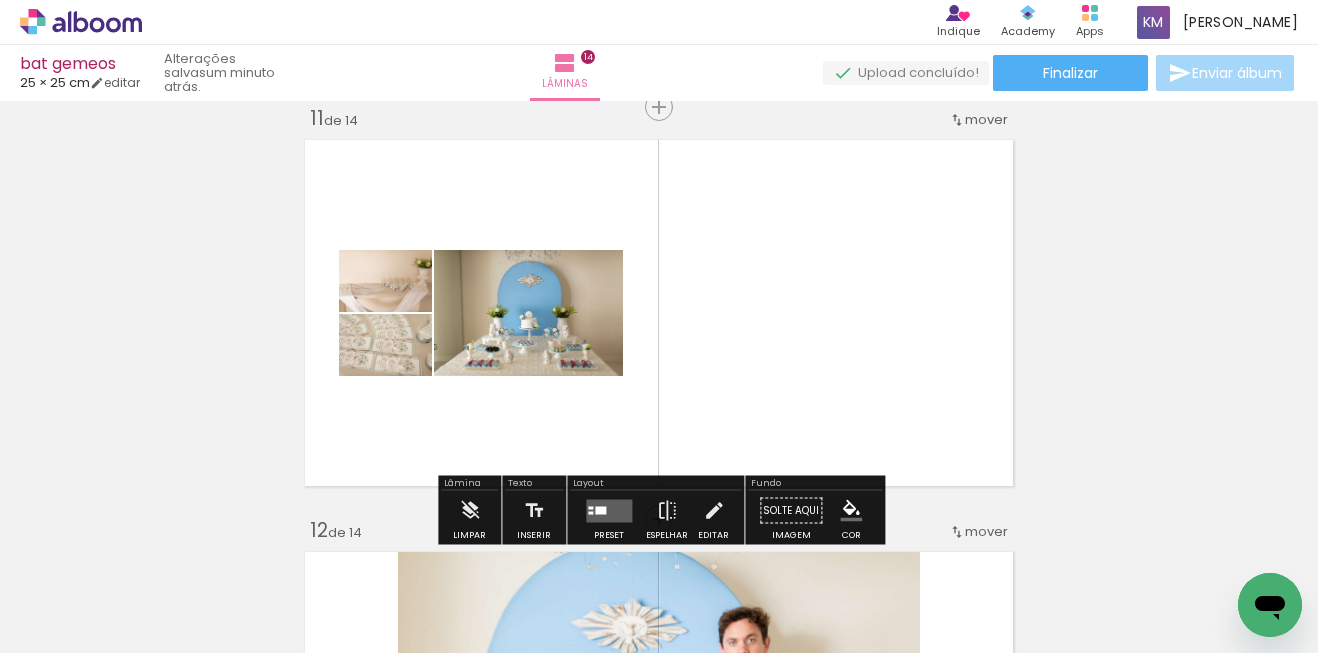 scroll, scrollTop: 4168, scrollLeft: 0, axis: vertical 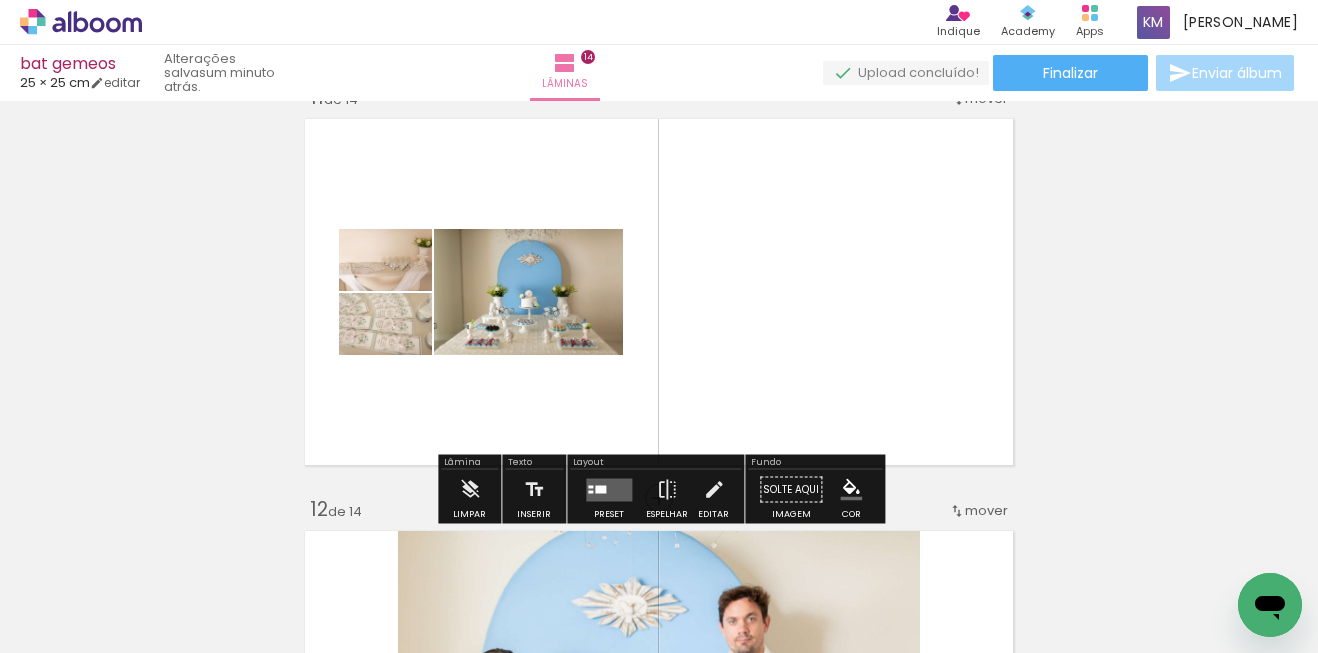 click at bounding box center (609, 489) 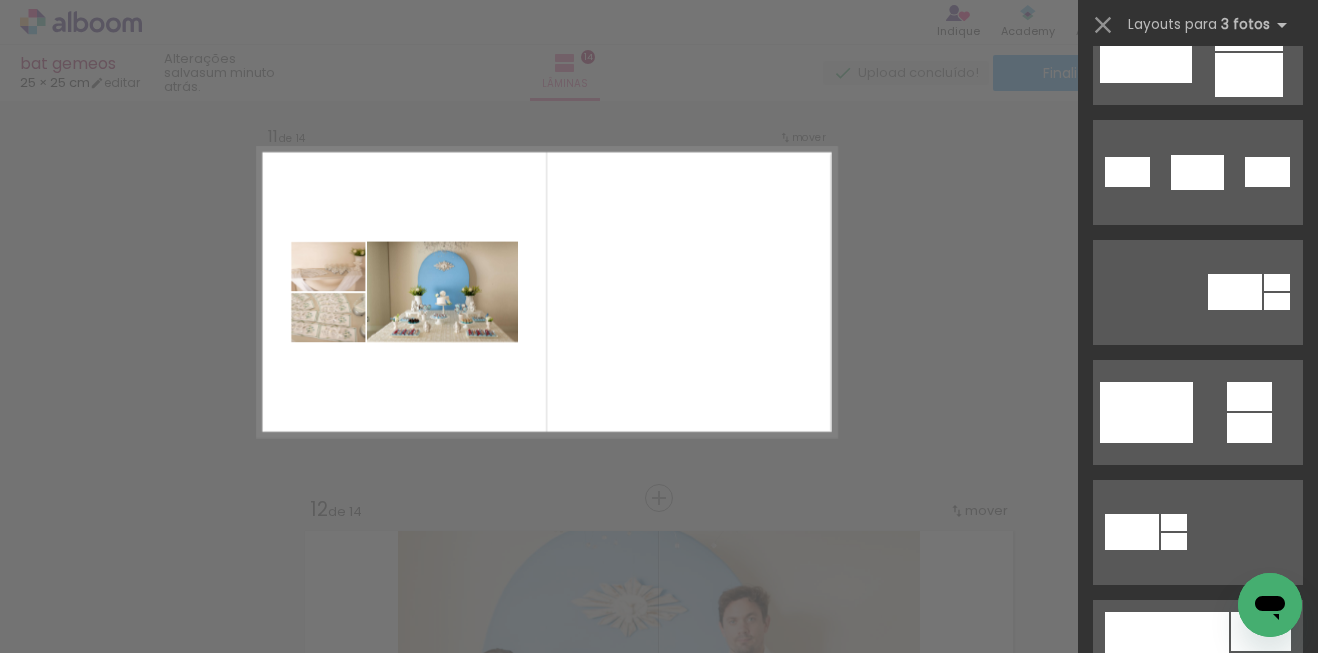 scroll, scrollTop: 0, scrollLeft: 0, axis: both 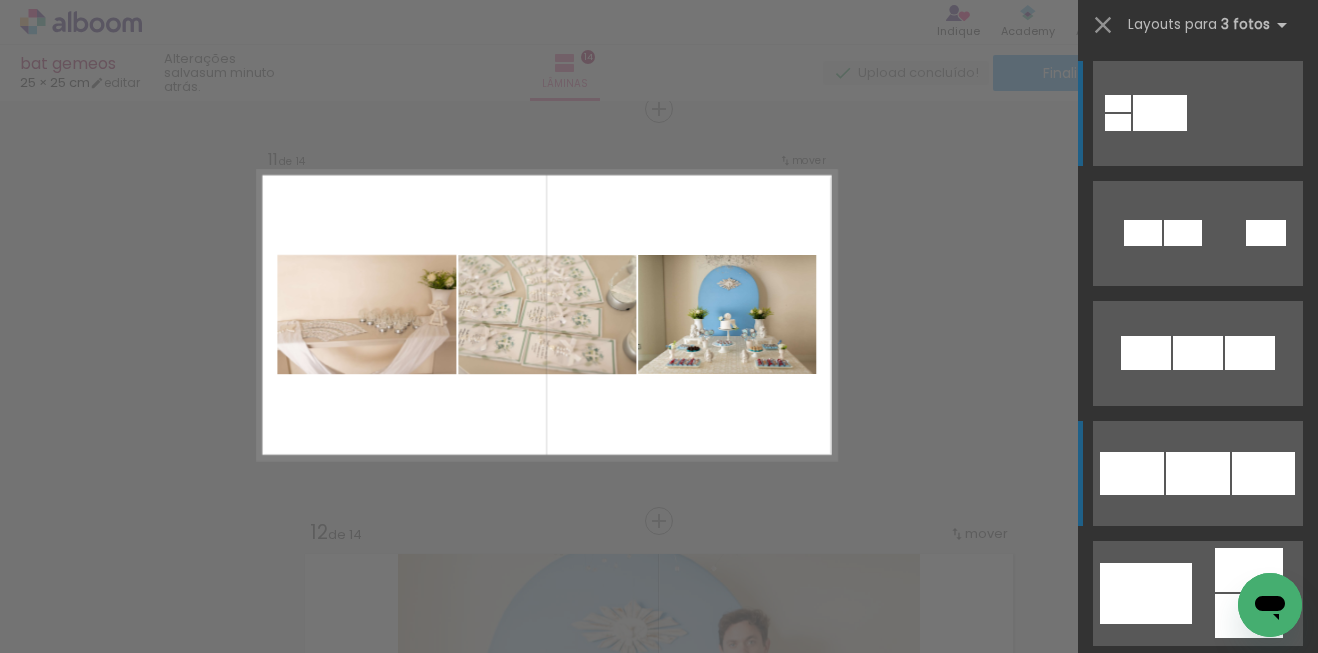 click at bounding box center [1198, 353] 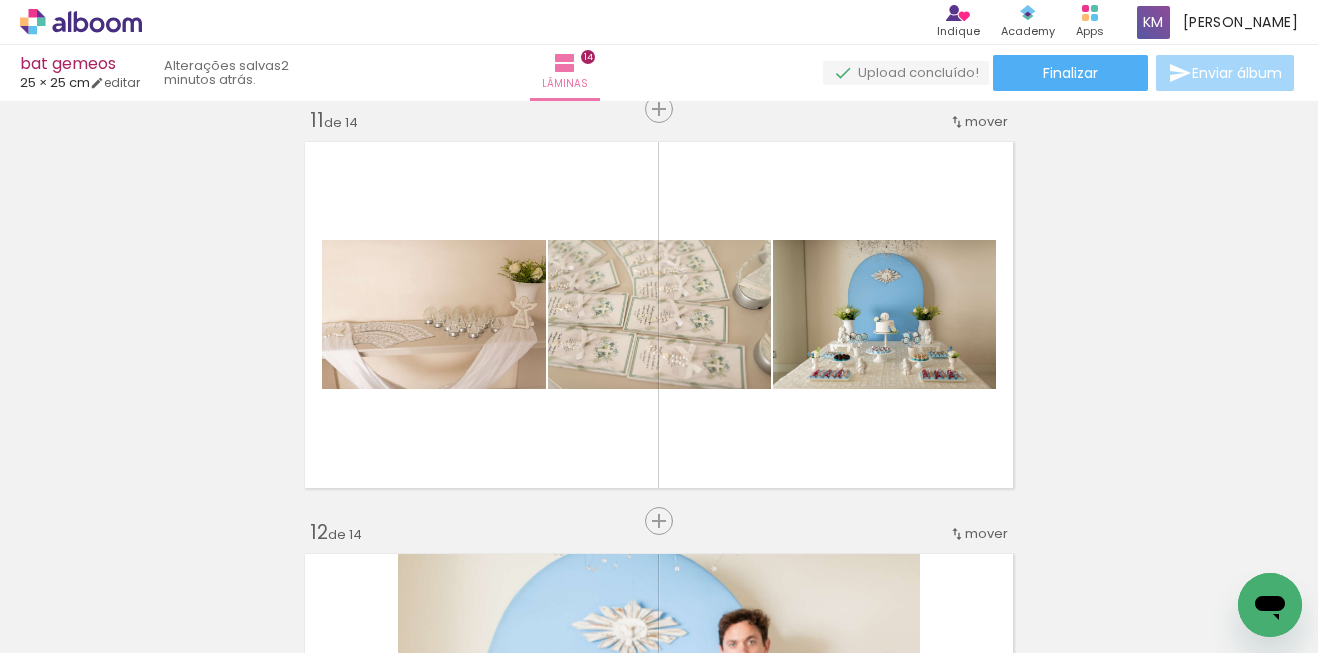 scroll, scrollTop: 0, scrollLeft: 26839, axis: horizontal 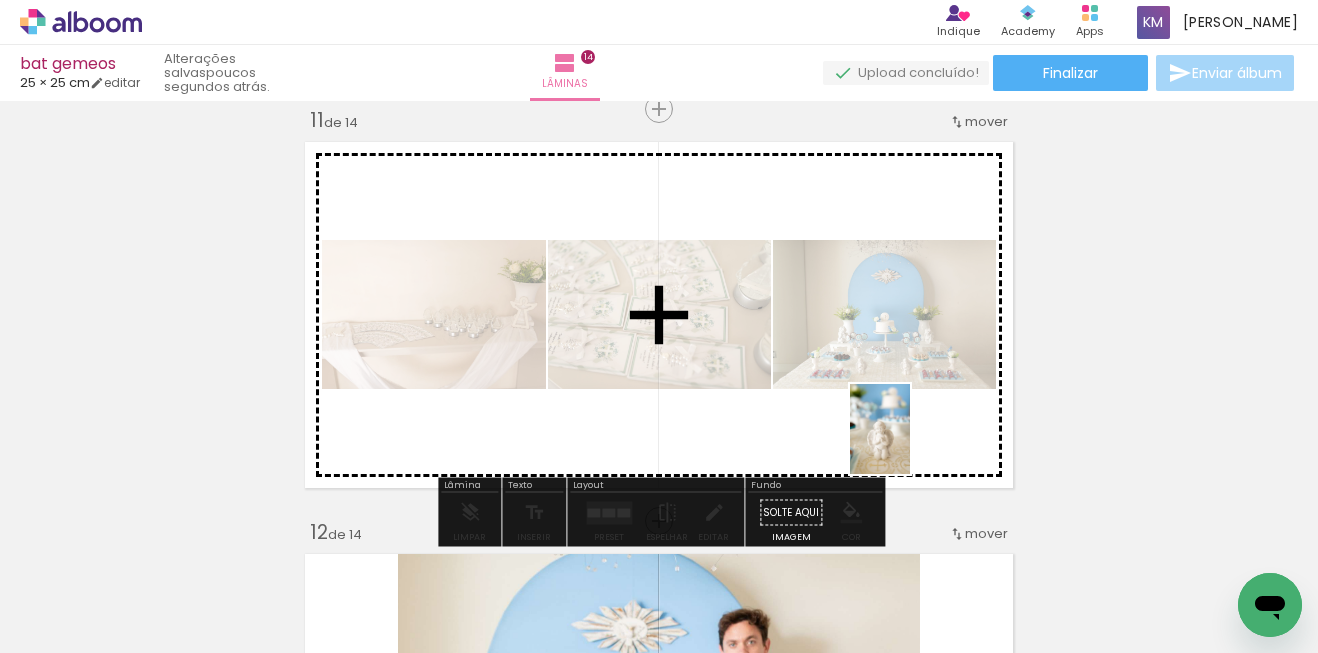 drag, startPoint x: 931, startPoint y: 573, endPoint x: 910, endPoint y: 444, distance: 130.69812 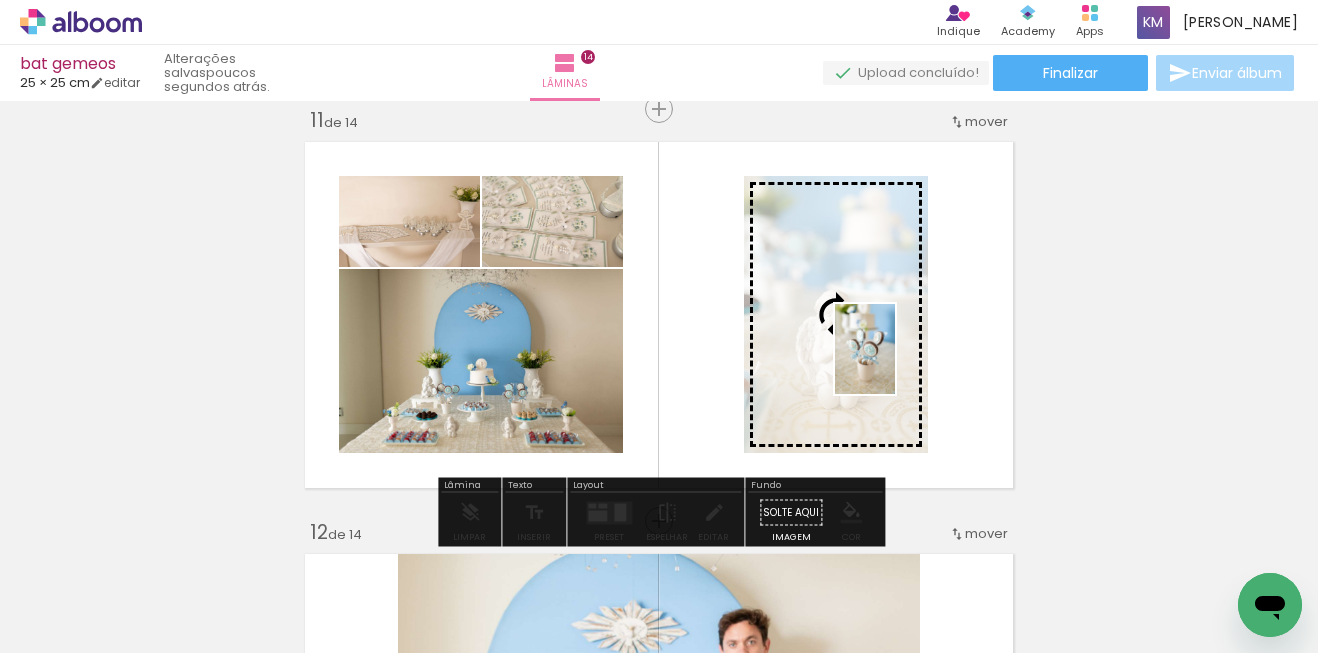 drag, startPoint x: 1036, startPoint y: 561, endPoint x: 895, endPoint y: 362, distance: 243.88931 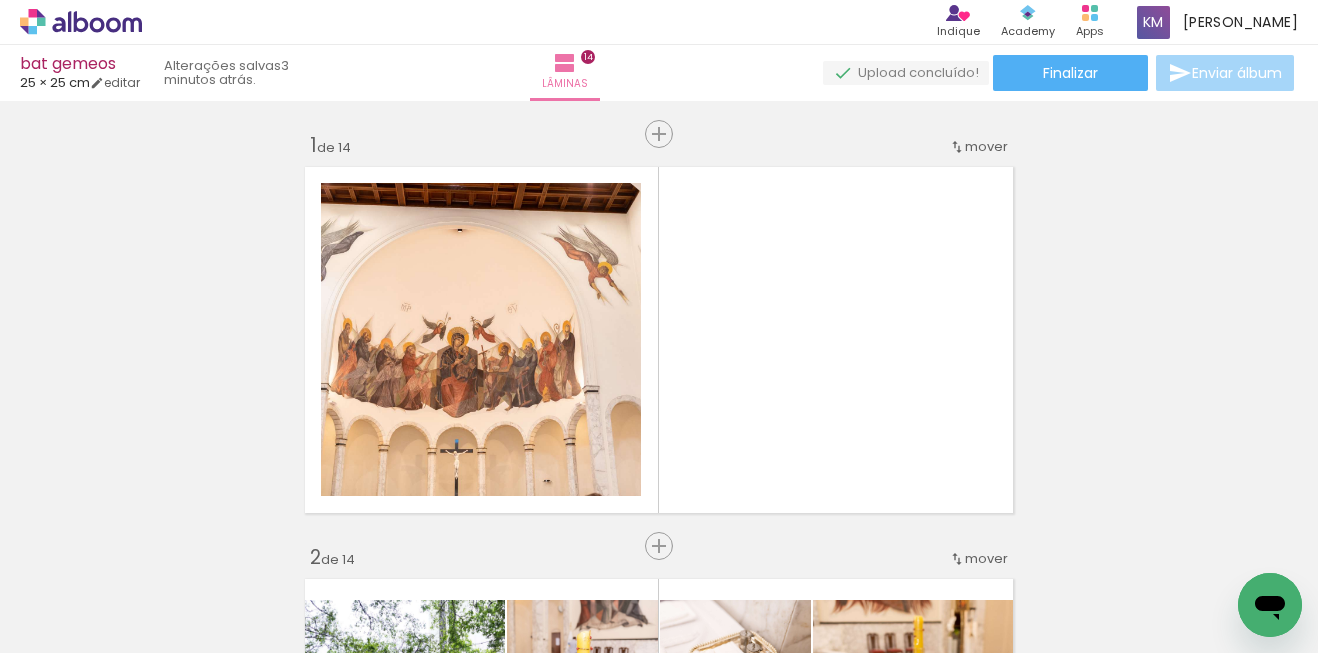 scroll, scrollTop: 0, scrollLeft: 0, axis: both 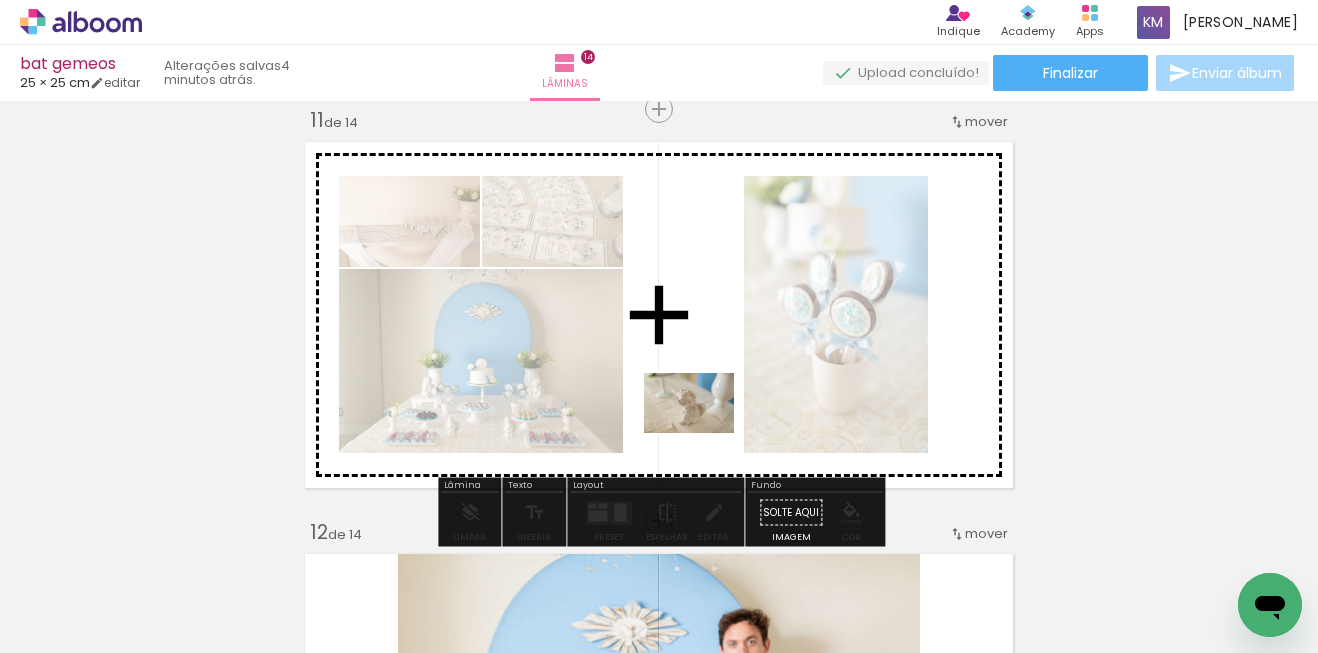 drag, startPoint x: 747, startPoint y: 568, endPoint x: 703, endPoint y: 431, distance: 143.89232 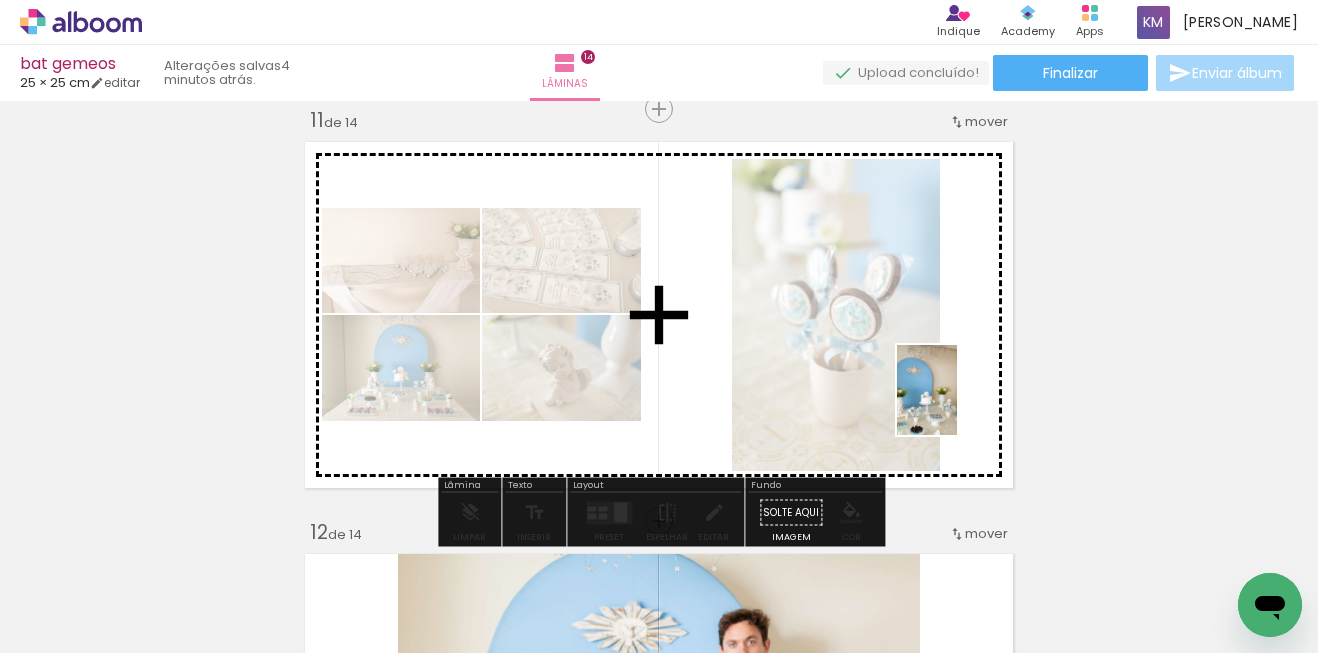 drag, startPoint x: 967, startPoint y: 582, endPoint x: 956, endPoint y: 404, distance: 178.33957 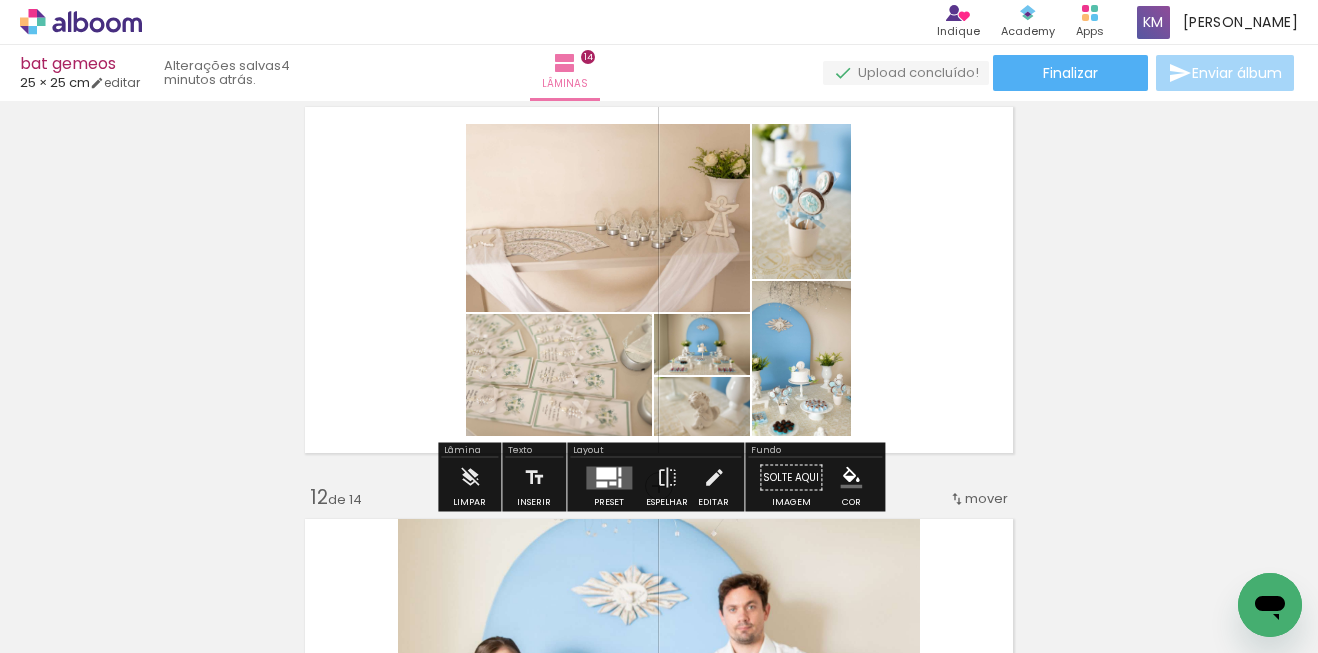 scroll, scrollTop: 4185, scrollLeft: 0, axis: vertical 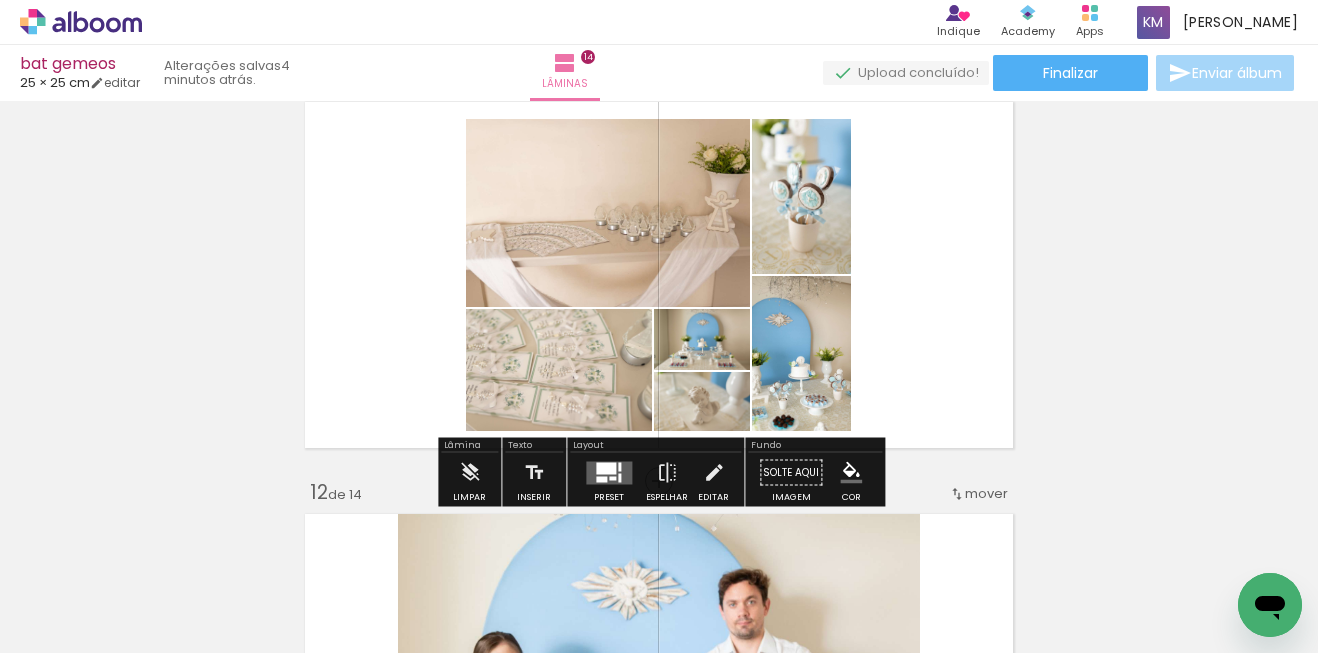 click at bounding box center [606, 468] 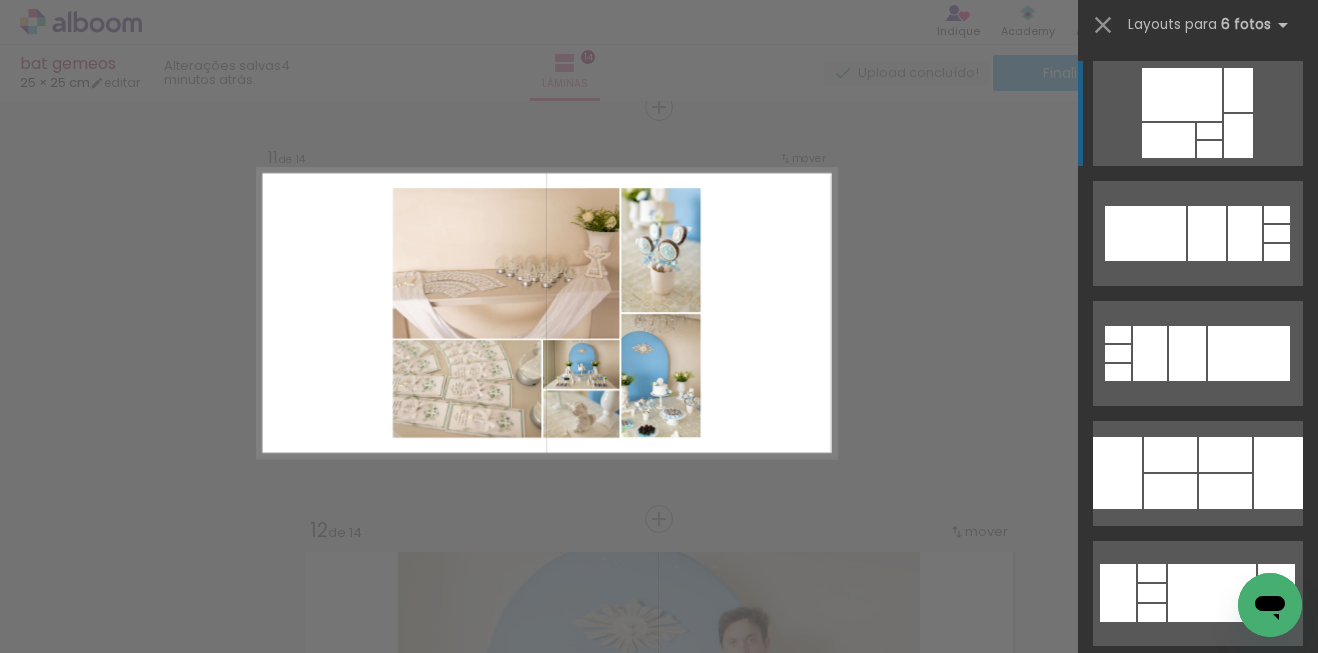 scroll, scrollTop: 4145, scrollLeft: 0, axis: vertical 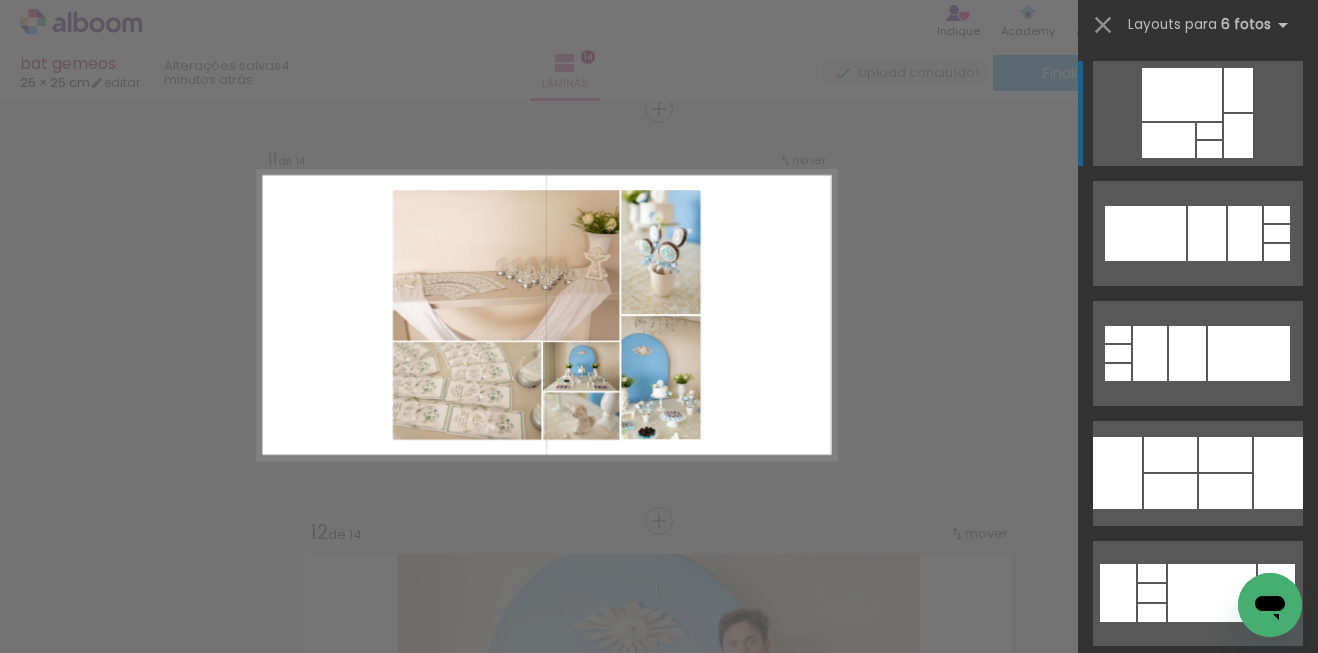 click at bounding box center (1182, 94) 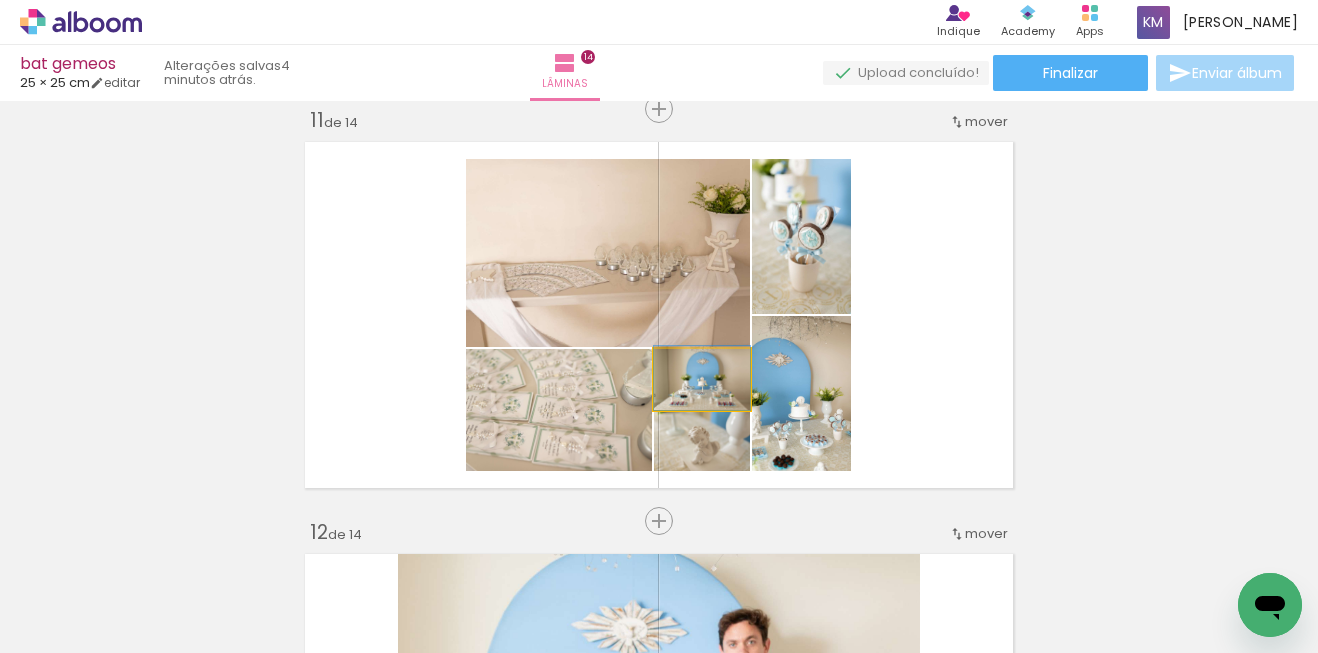drag, startPoint x: 739, startPoint y: 395, endPoint x: 695, endPoint y: 333, distance: 76.02631 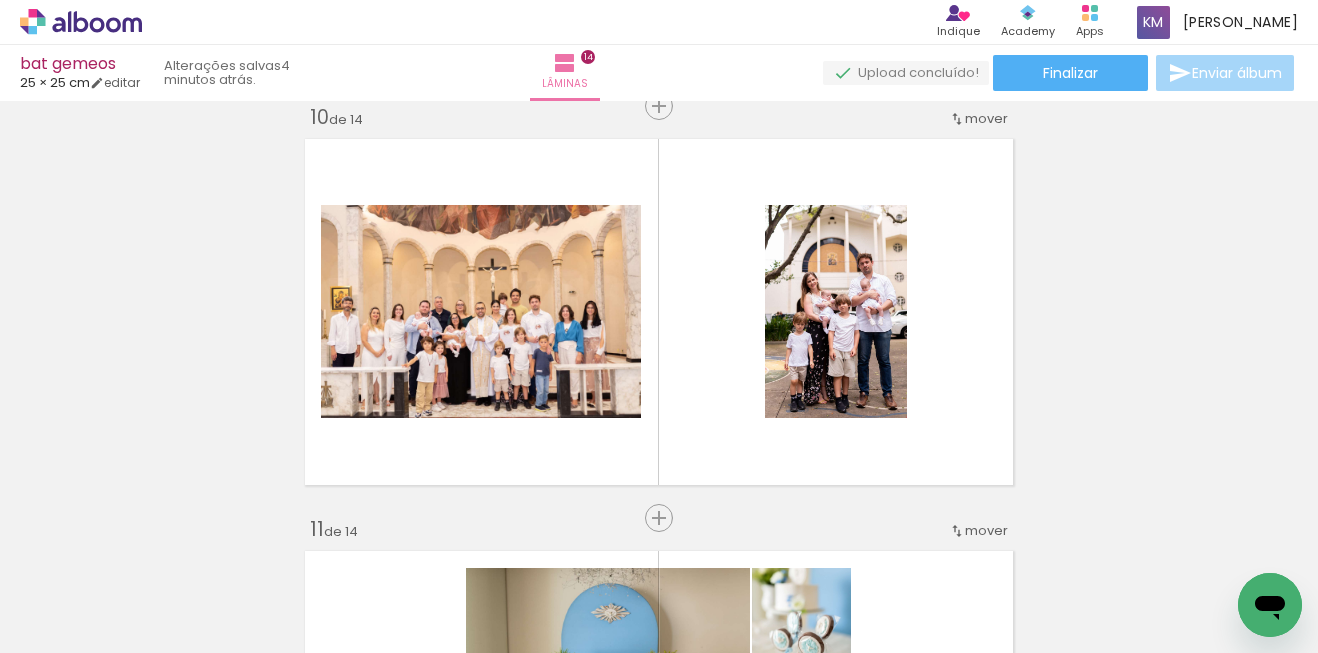 scroll, scrollTop: 3723, scrollLeft: 0, axis: vertical 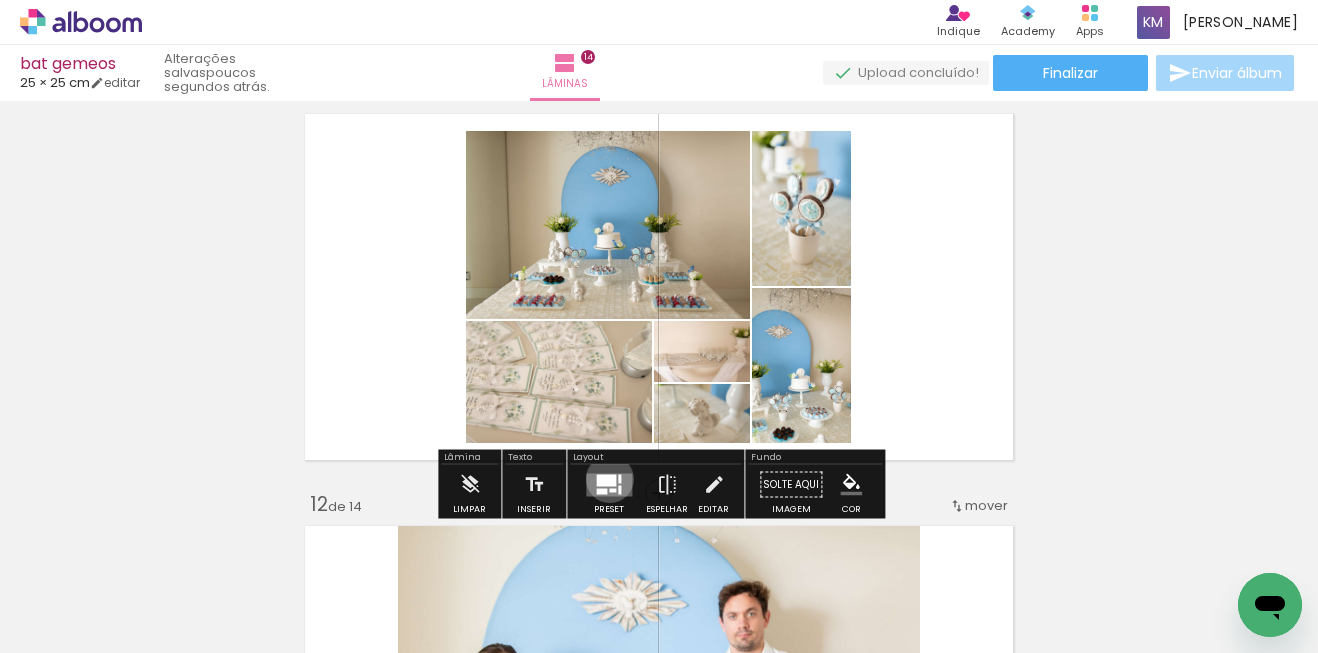click at bounding box center (606, 480) 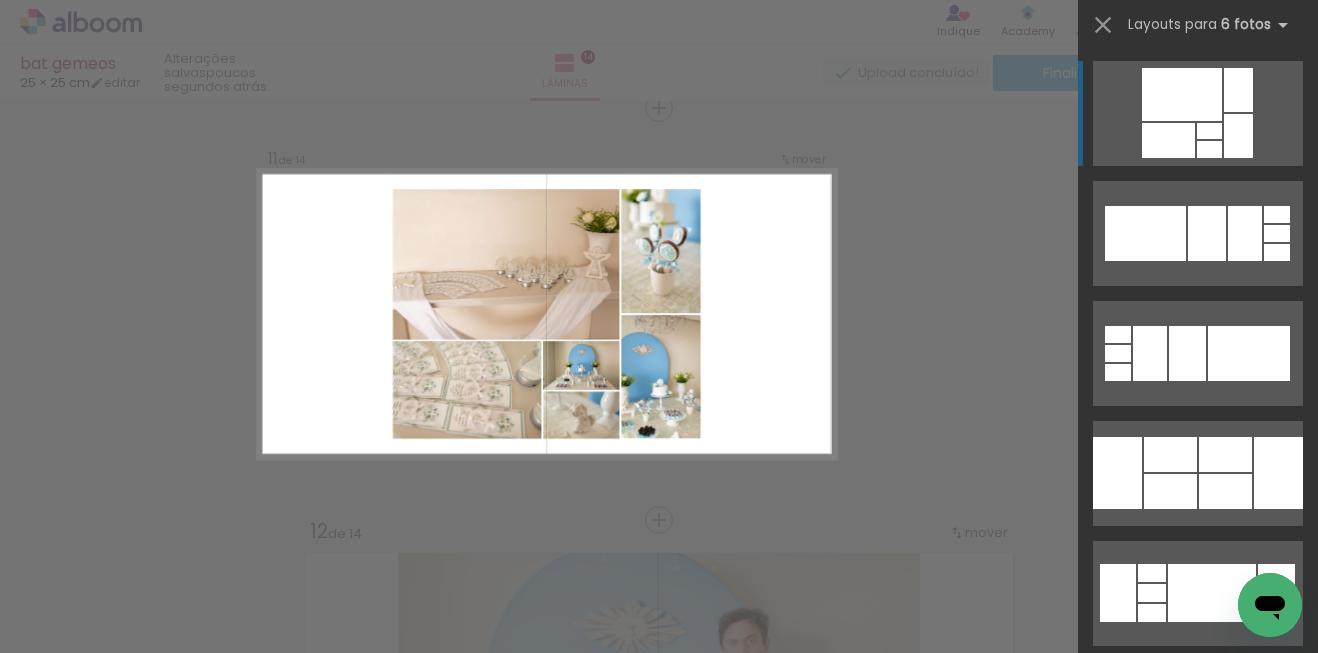 scroll, scrollTop: 4145, scrollLeft: 0, axis: vertical 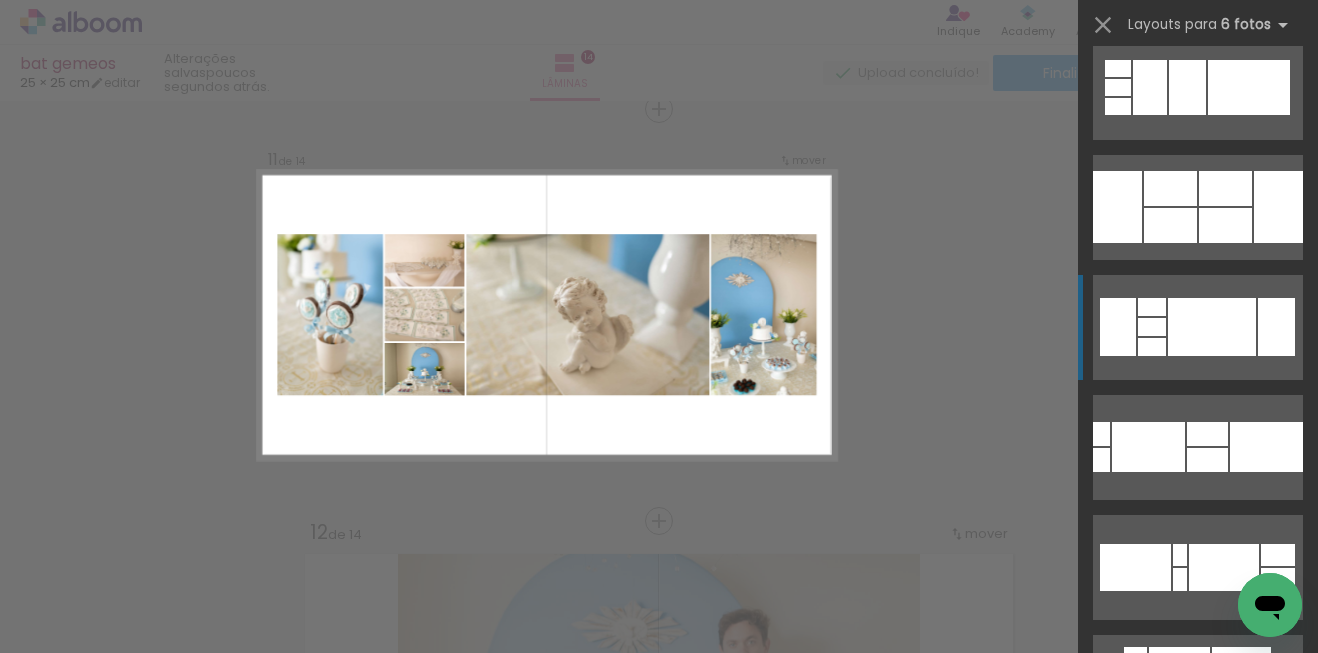 click at bounding box center [1187, 87] 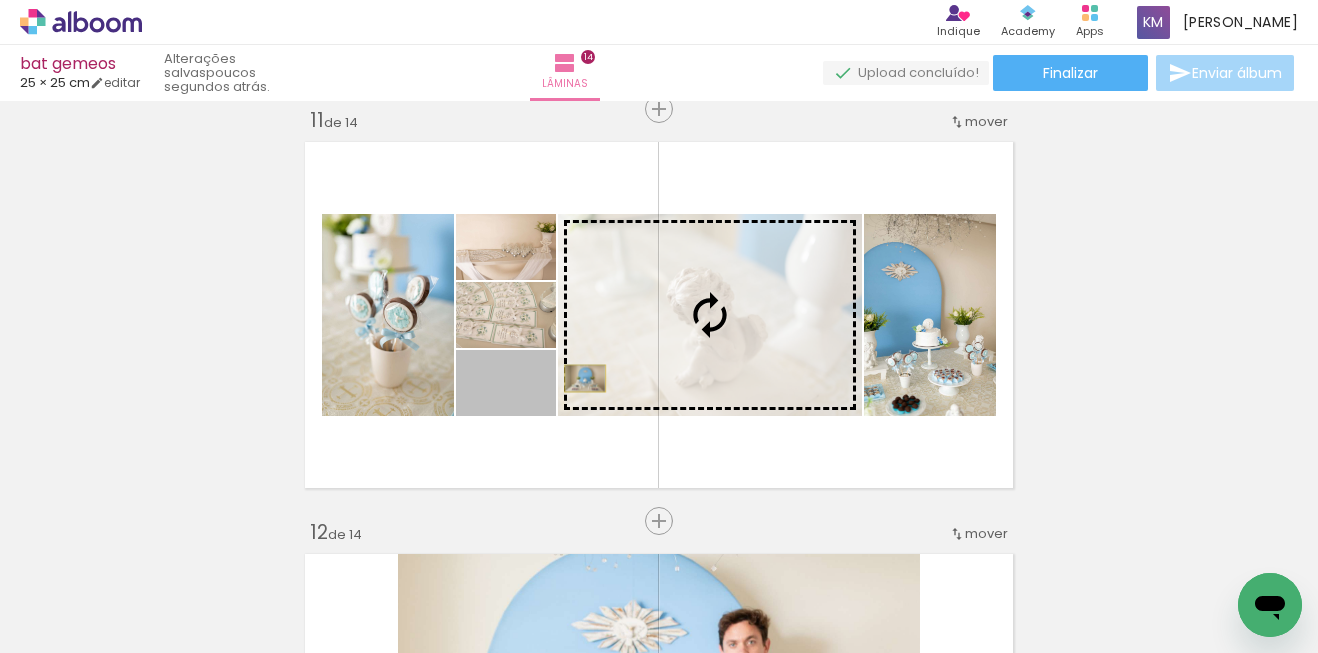 drag, startPoint x: 544, startPoint y: 400, endPoint x: 586, endPoint y: 378, distance: 47.41308 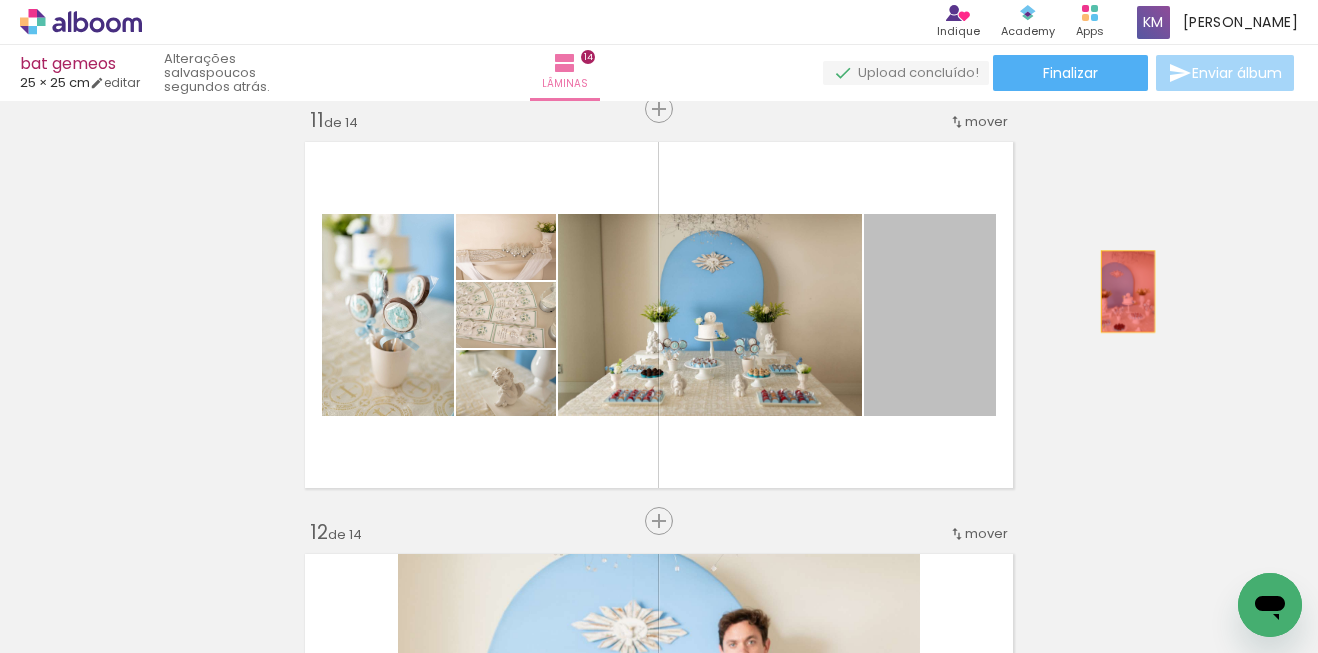 drag, startPoint x: 966, startPoint y: 380, endPoint x: 1155, endPoint y: 286, distance: 211.0853 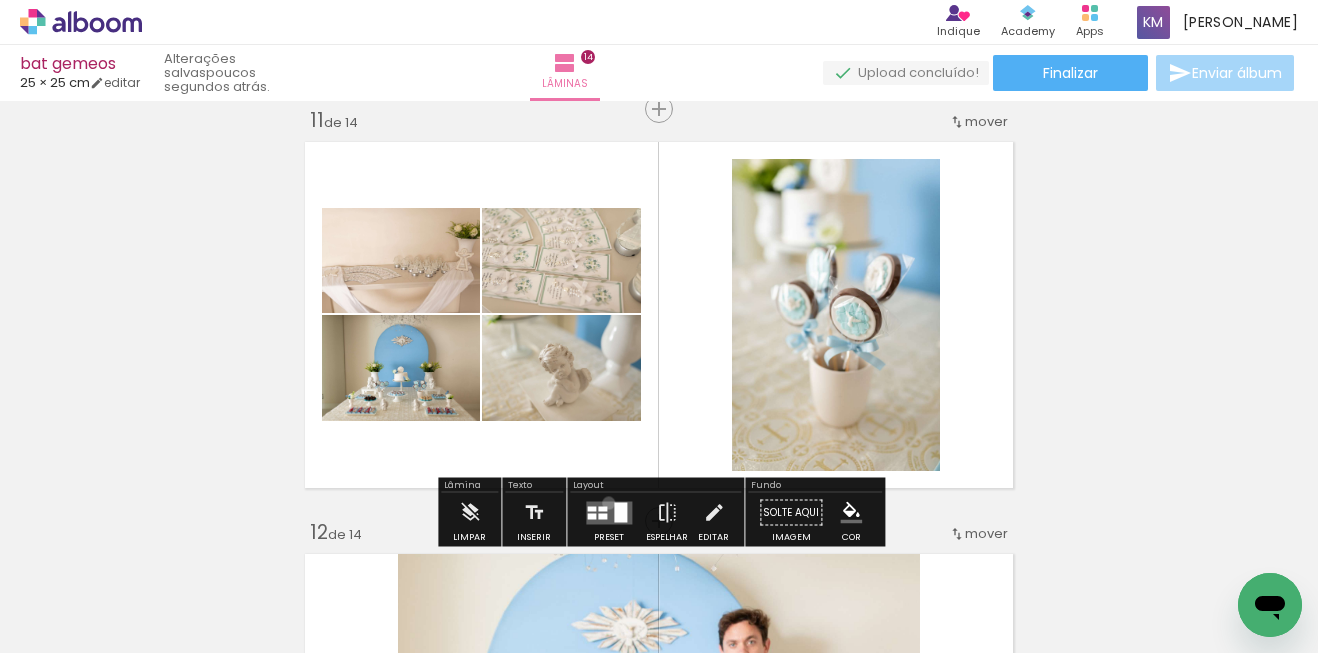 click at bounding box center (609, 512) 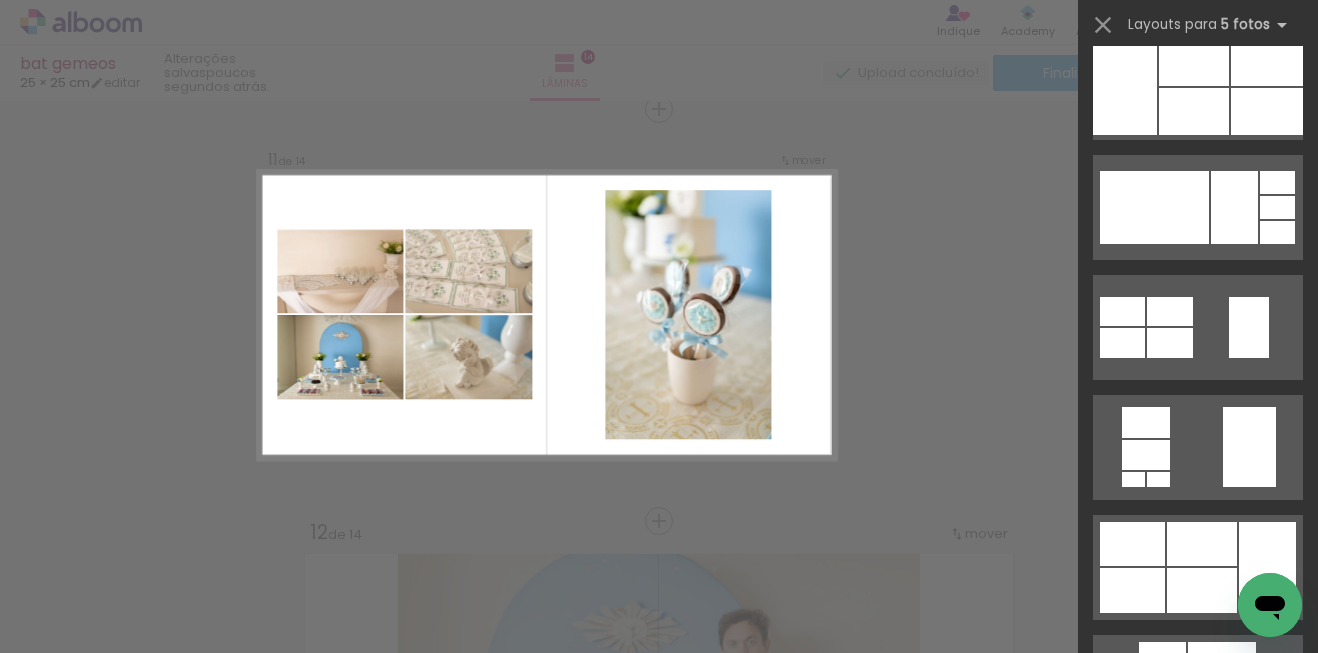 scroll, scrollTop: 0, scrollLeft: 0, axis: both 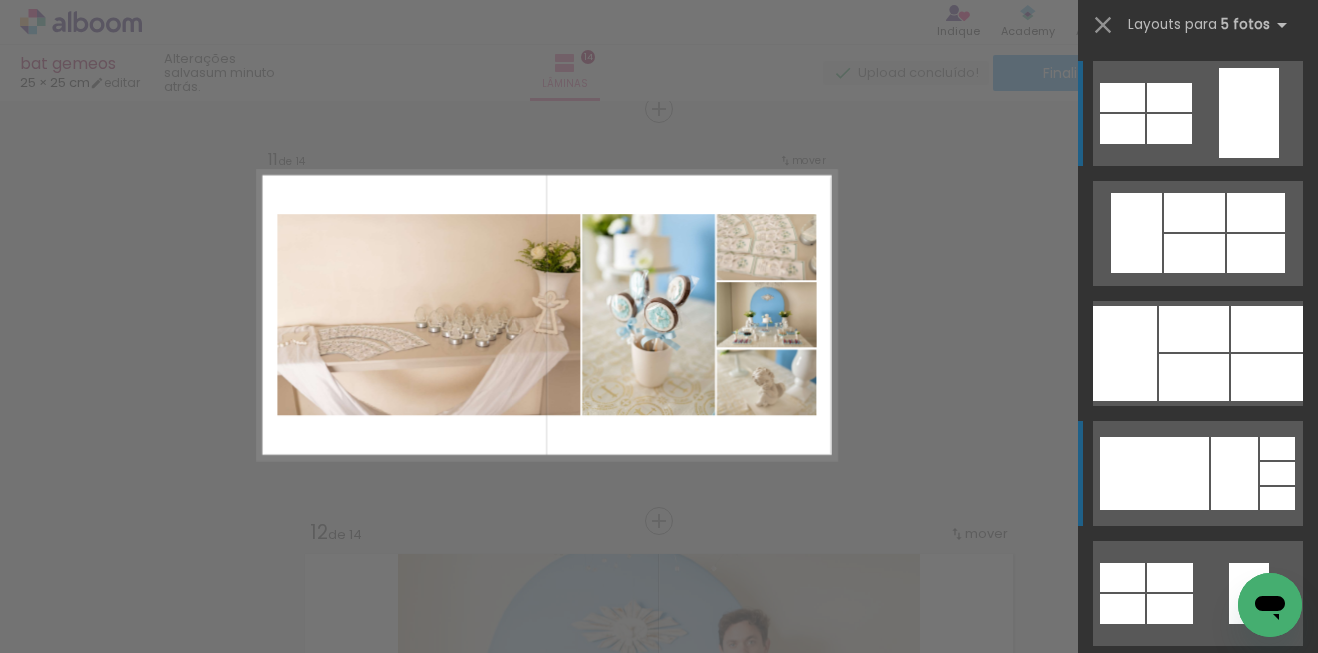 click at bounding box center [1154, 473] 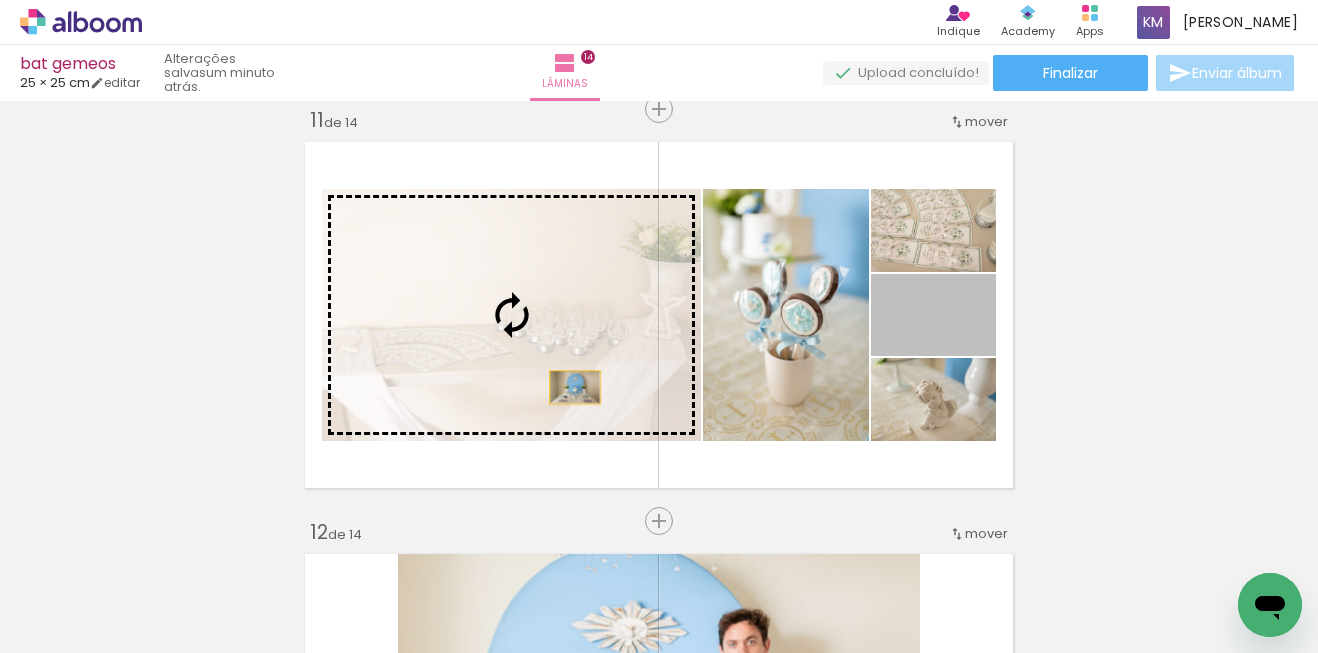 drag, startPoint x: 903, startPoint y: 344, endPoint x: 573, endPoint y: 383, distance: 332.29654 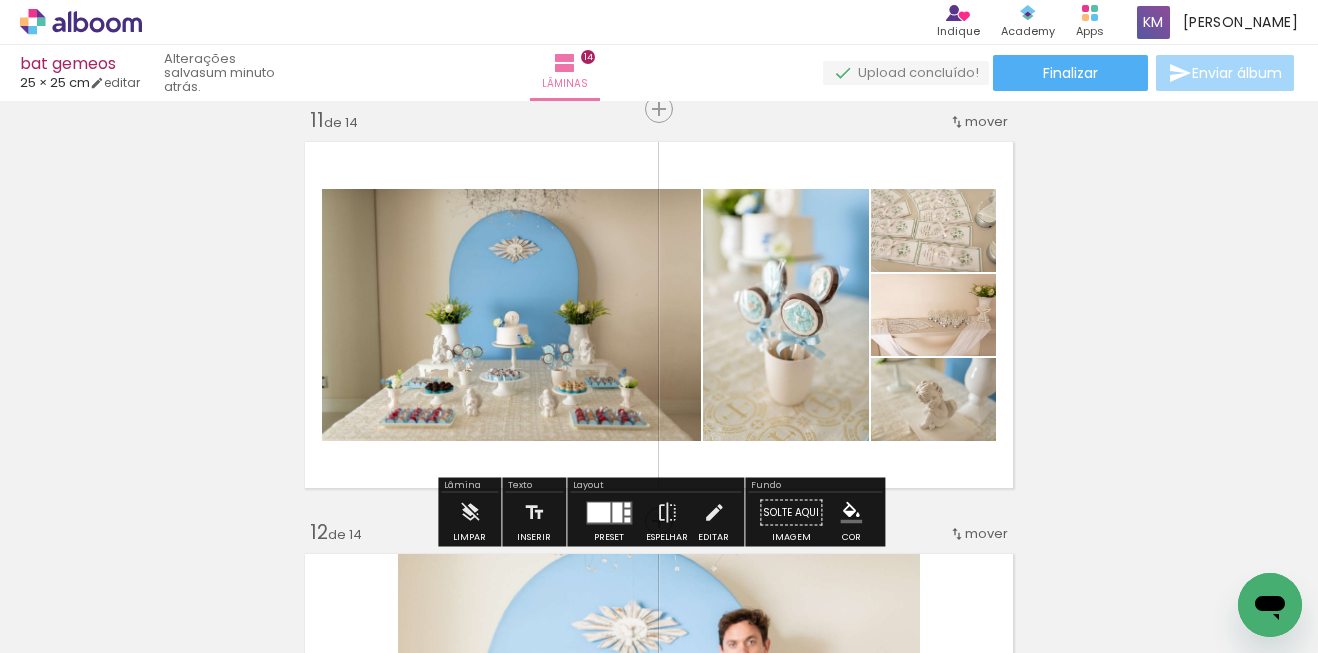click at bounding box center (609, 513) 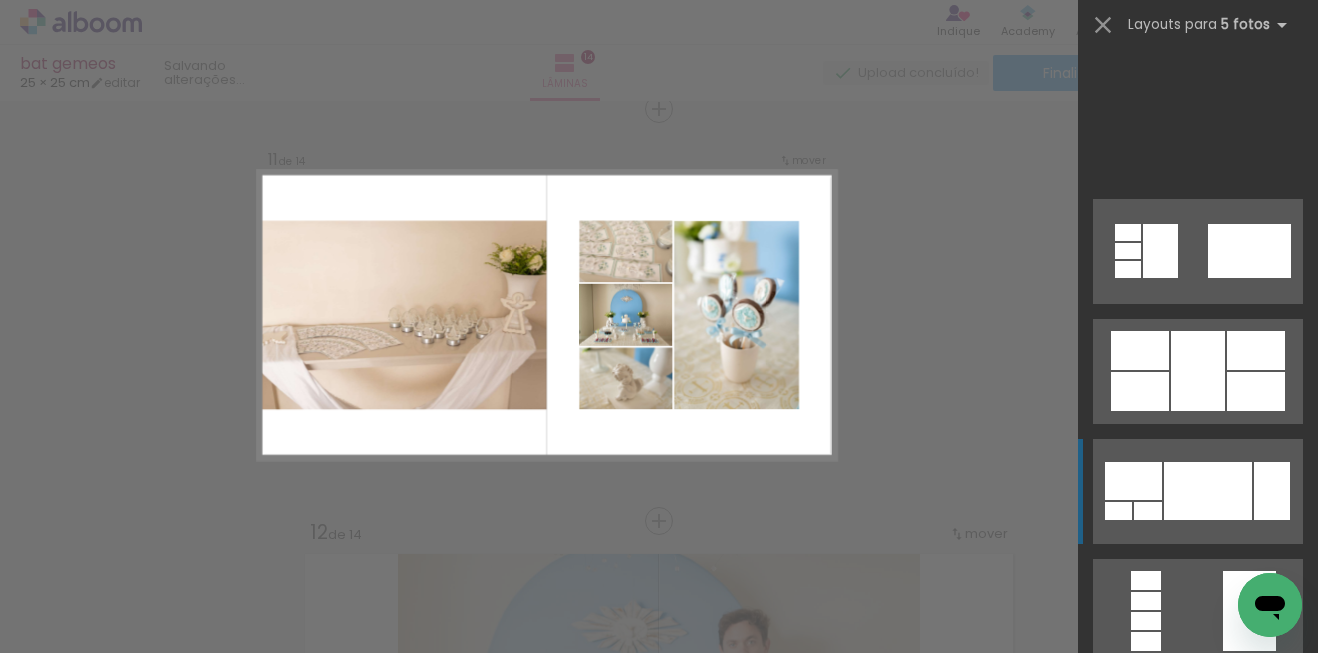 scroll, scrollTop: 1402, scrollLeft: 0, axis: vertical 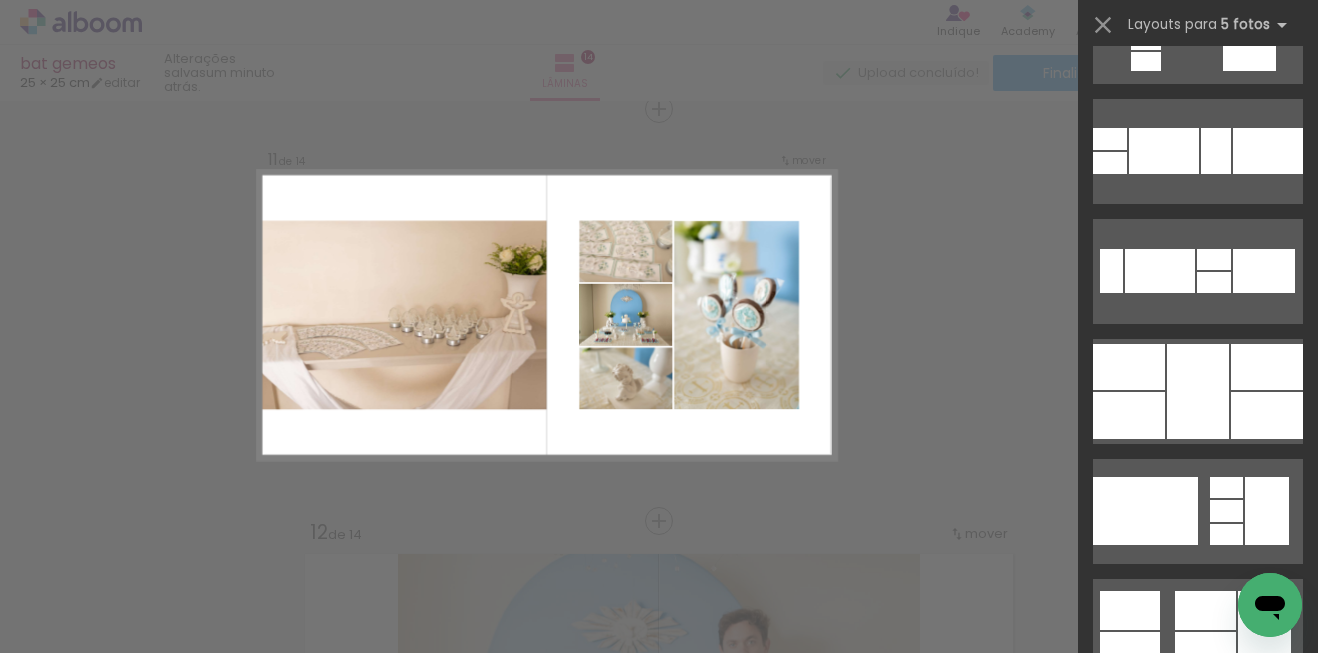 click at bounding box center (1129, 367) 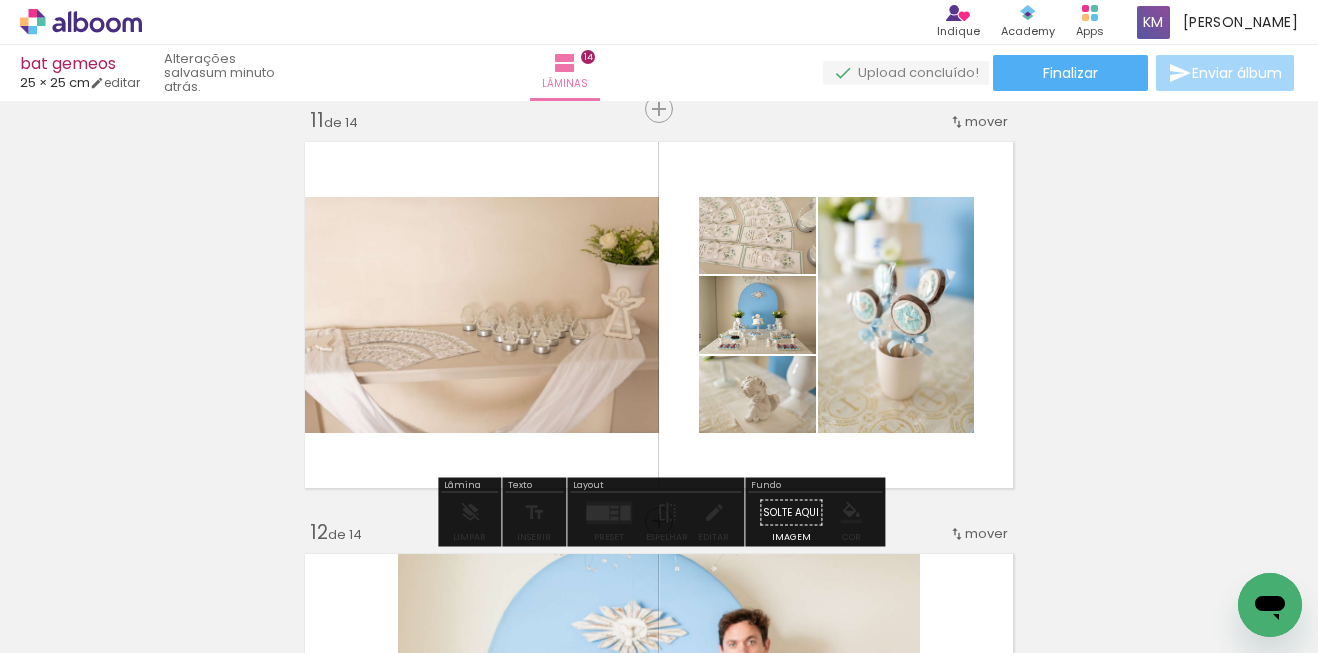 drag, startPoint x: 730, startPoint y: 336, endPoint x: 613, endPoint y: 335, distance: 117.00427 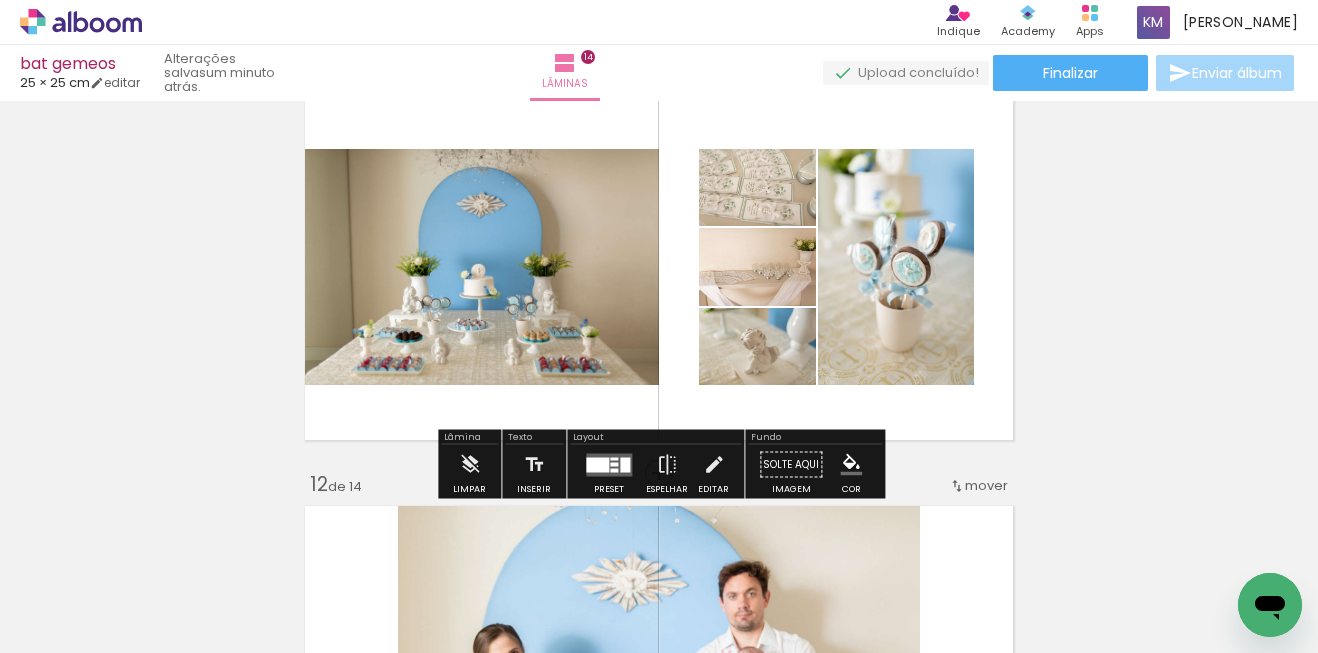 scroll, scrollTop: 4194, scrollLeft: 0, axis: vertical 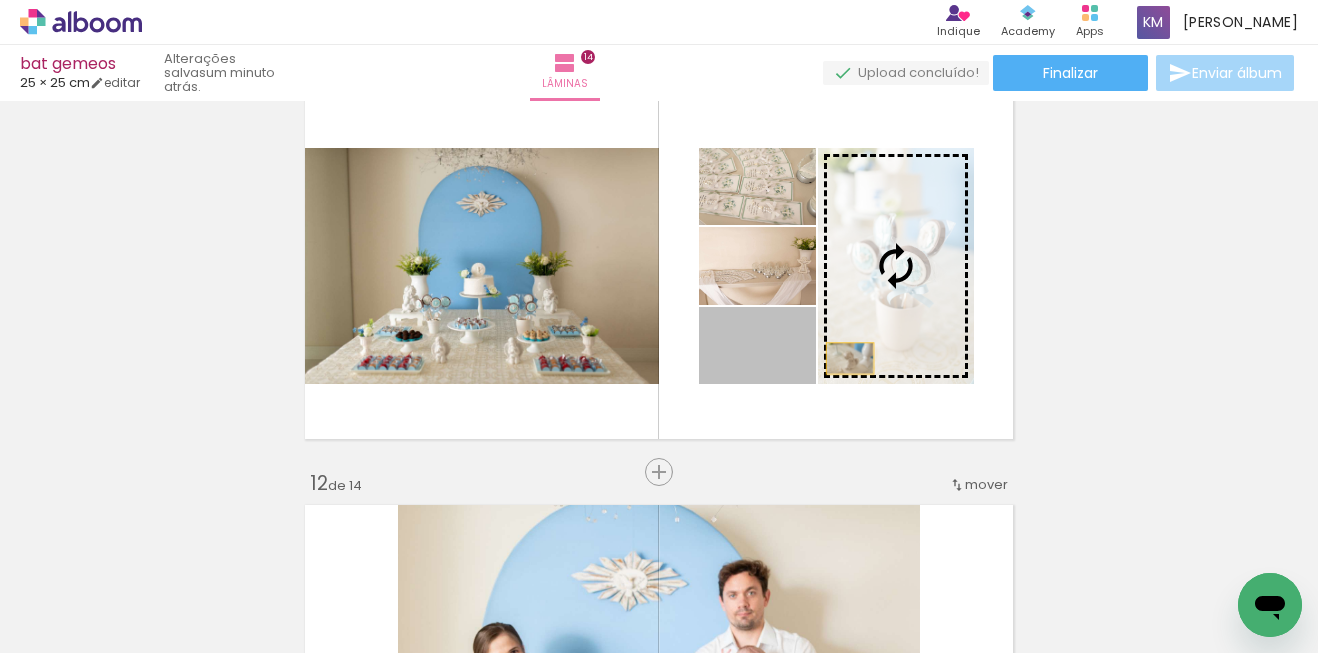 drag, startPoint x: 797, startPoint y: 362, endPoint x: 850, endPoint y: 358, distance: 53.15073 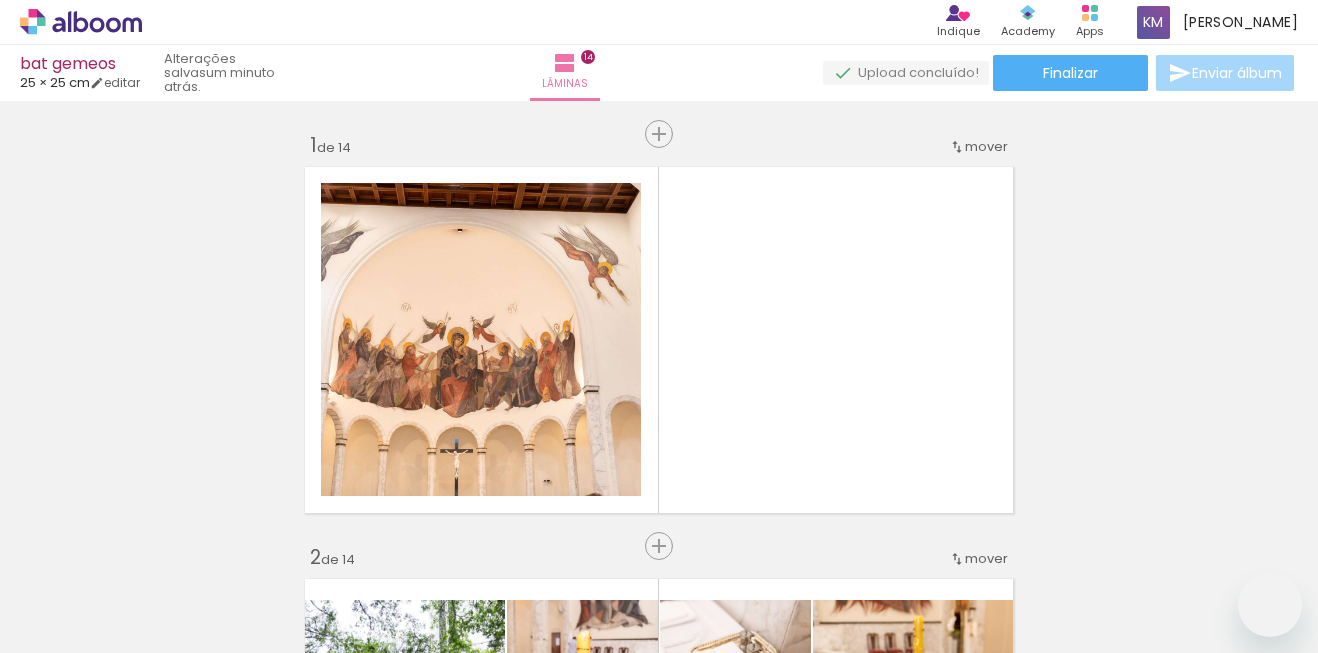 scroll, scrollTop: 0, scrollLeft: 0, axis: both 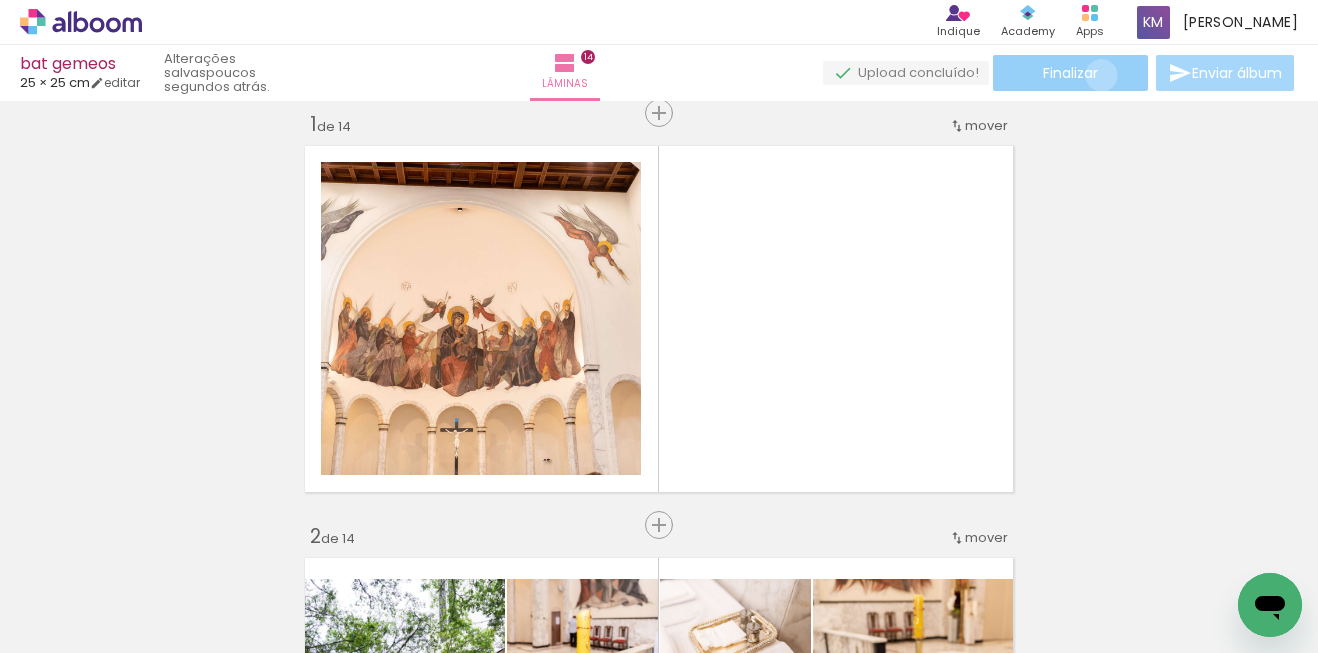 click on "Finalizar" 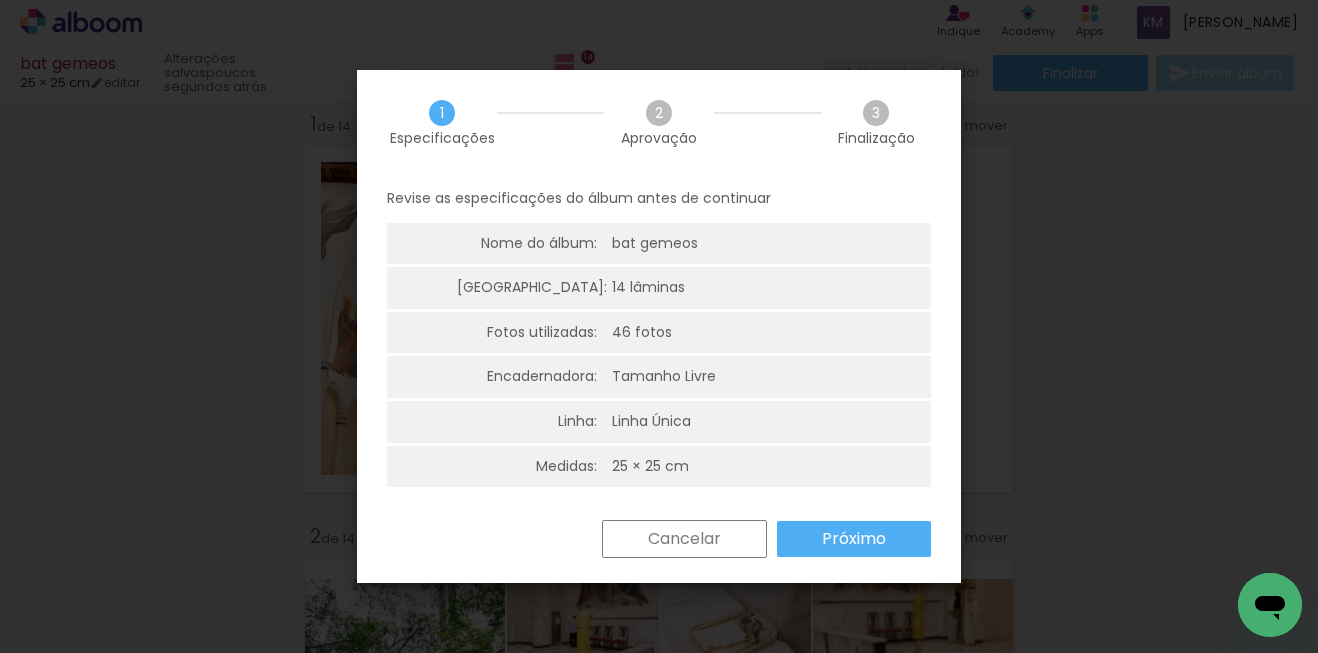 click on "Próximo" at bounding box center (0, 0) 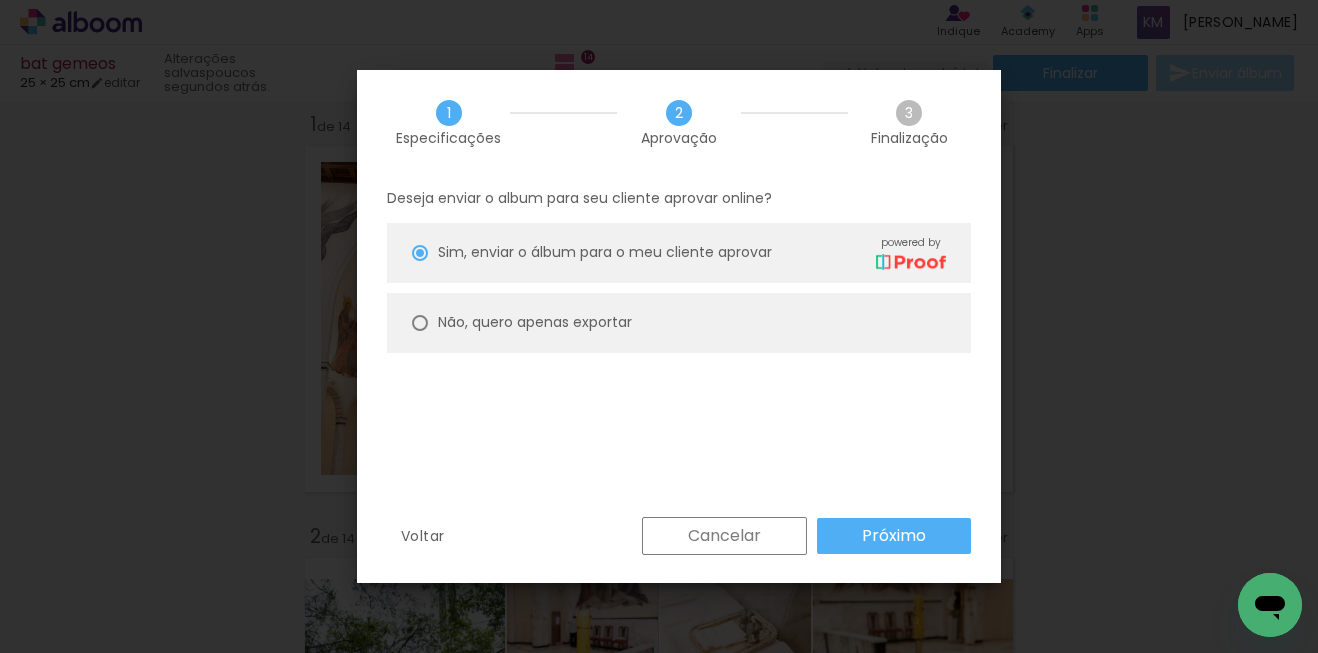 click at bounding box center [420, 253] 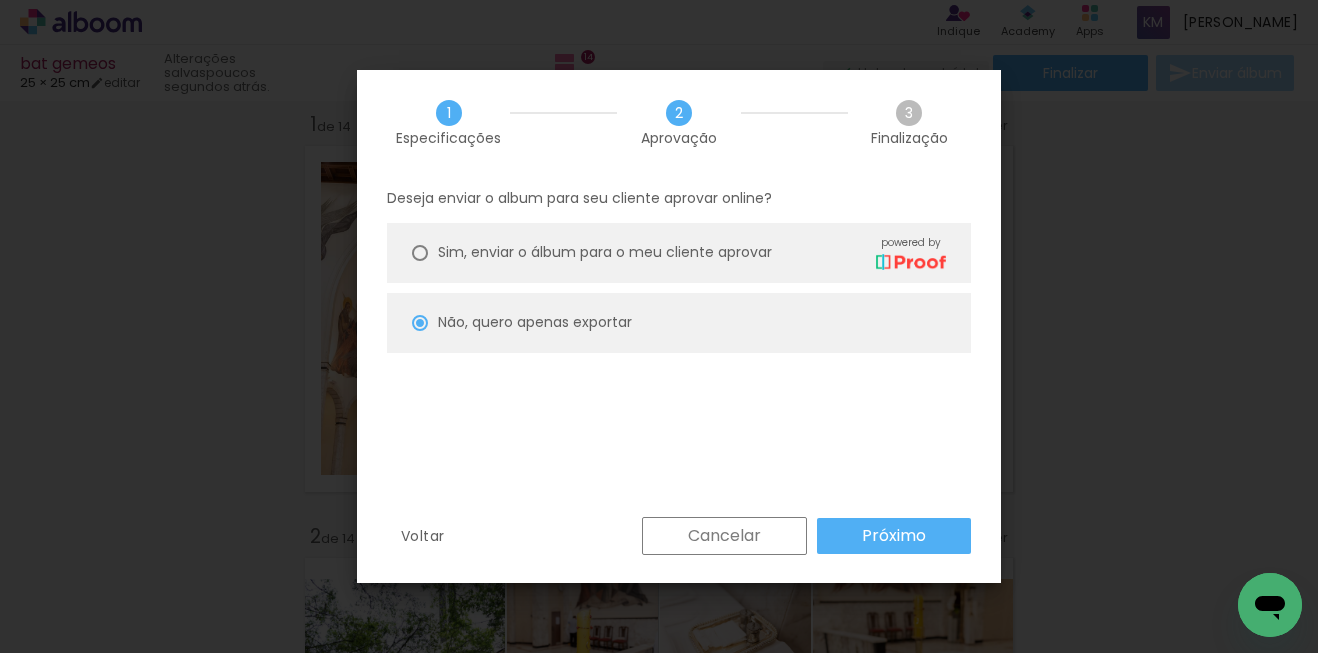 click on "Próximo" at bounding box center [894, 536] 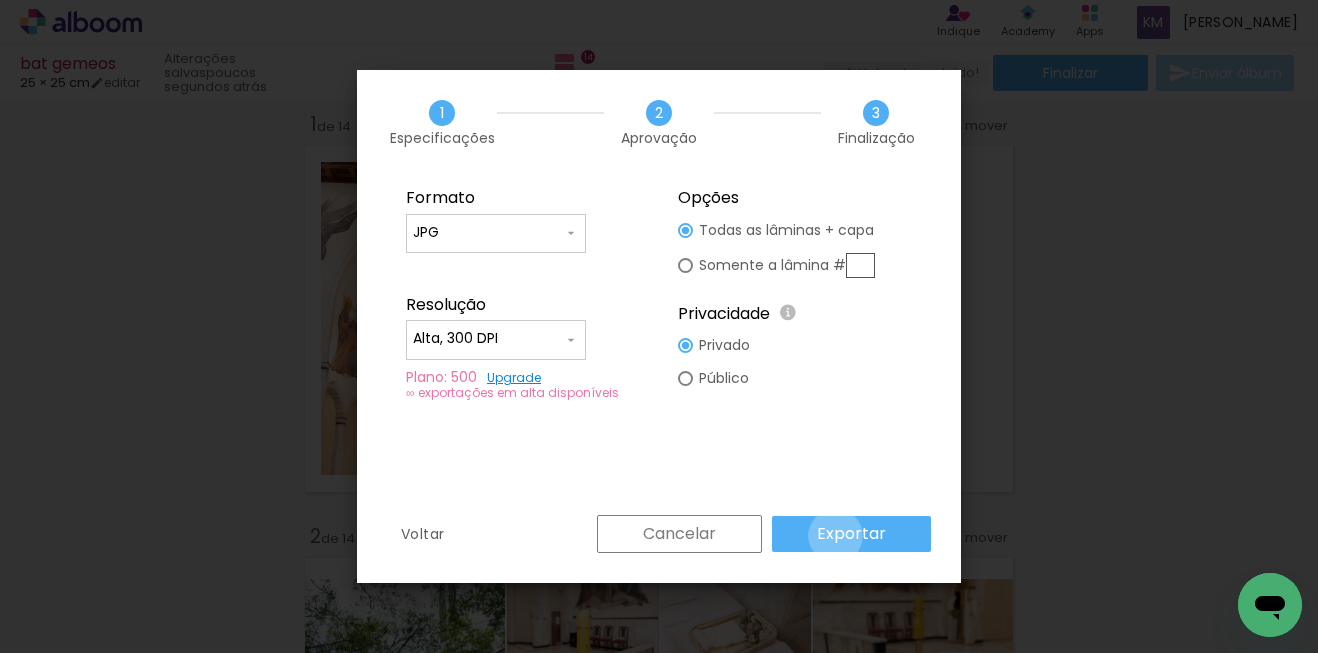 click on "Exportar" at bounding box center [0, 0] 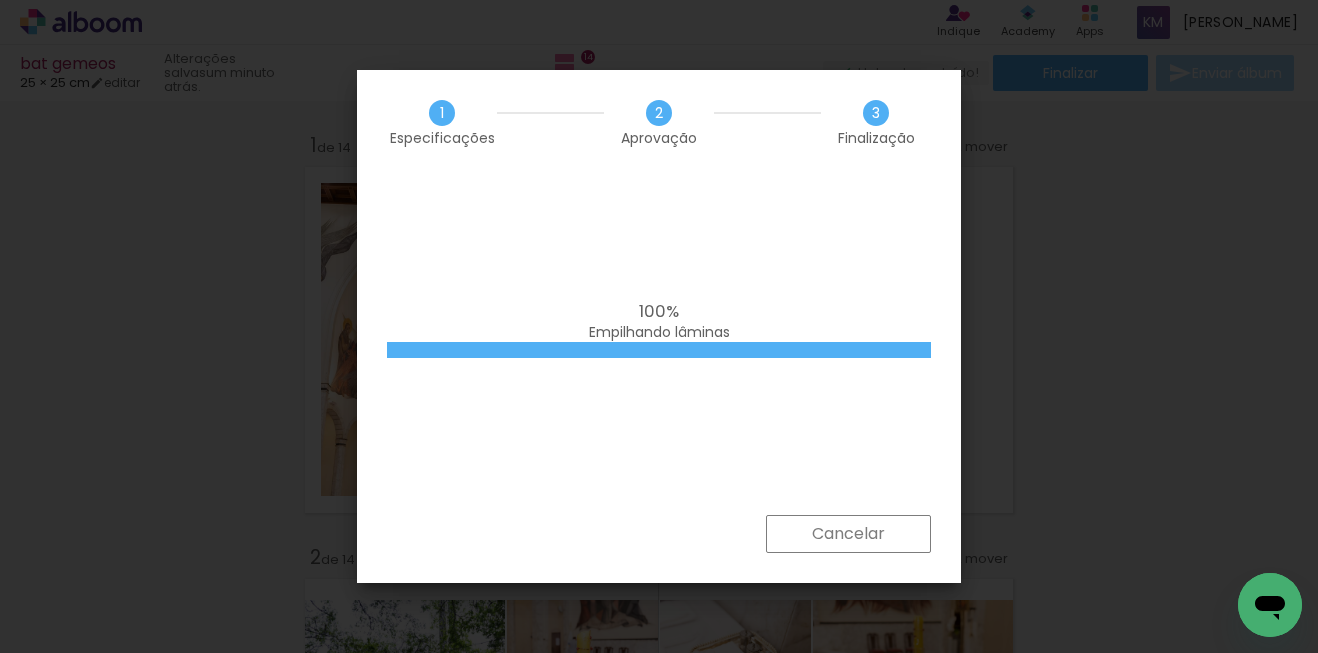 scroll, scrollTop: 0, scrollLeft: 0, axis: both 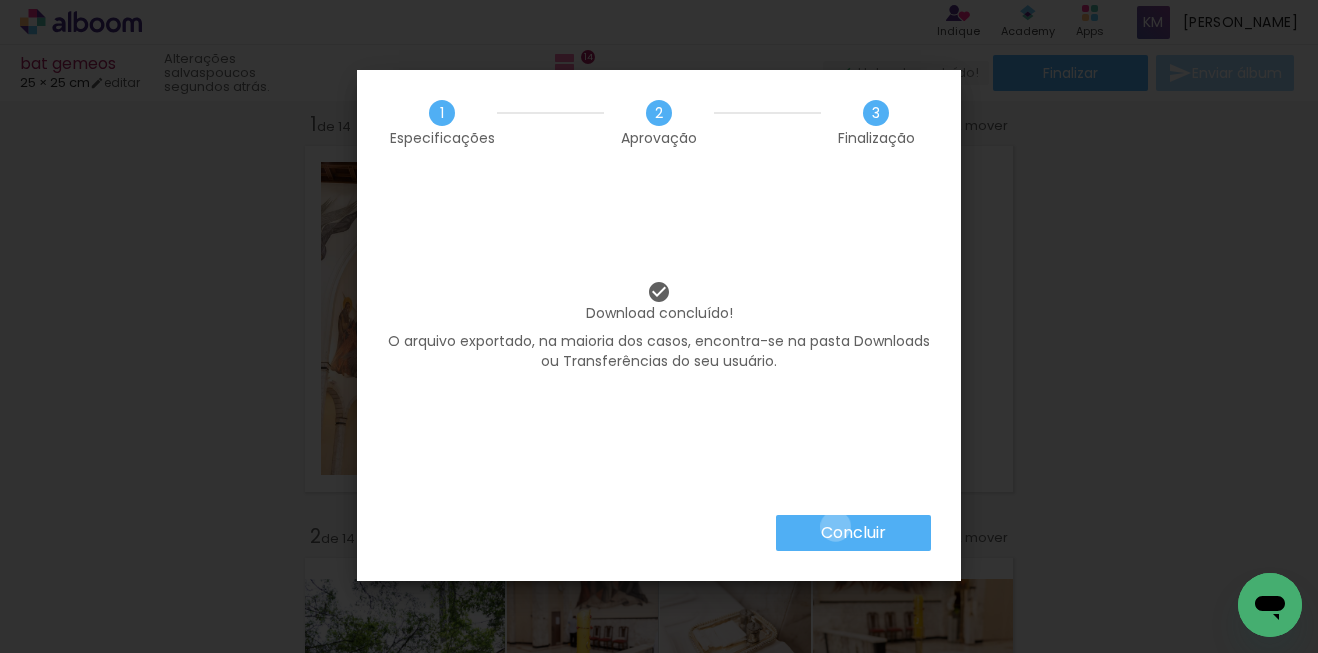 click on "Concluir" at bounding box center [0, 0] 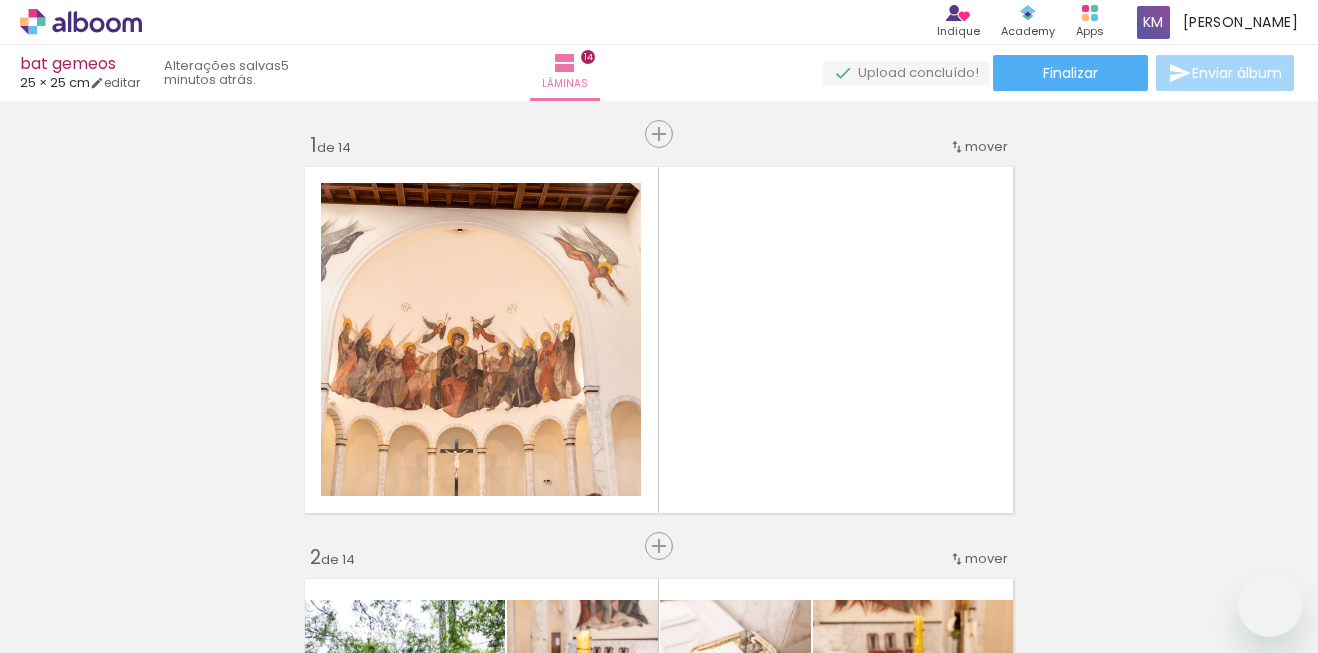 scroll, scrollTop: 0, scrollLeft: 0, axis: both 